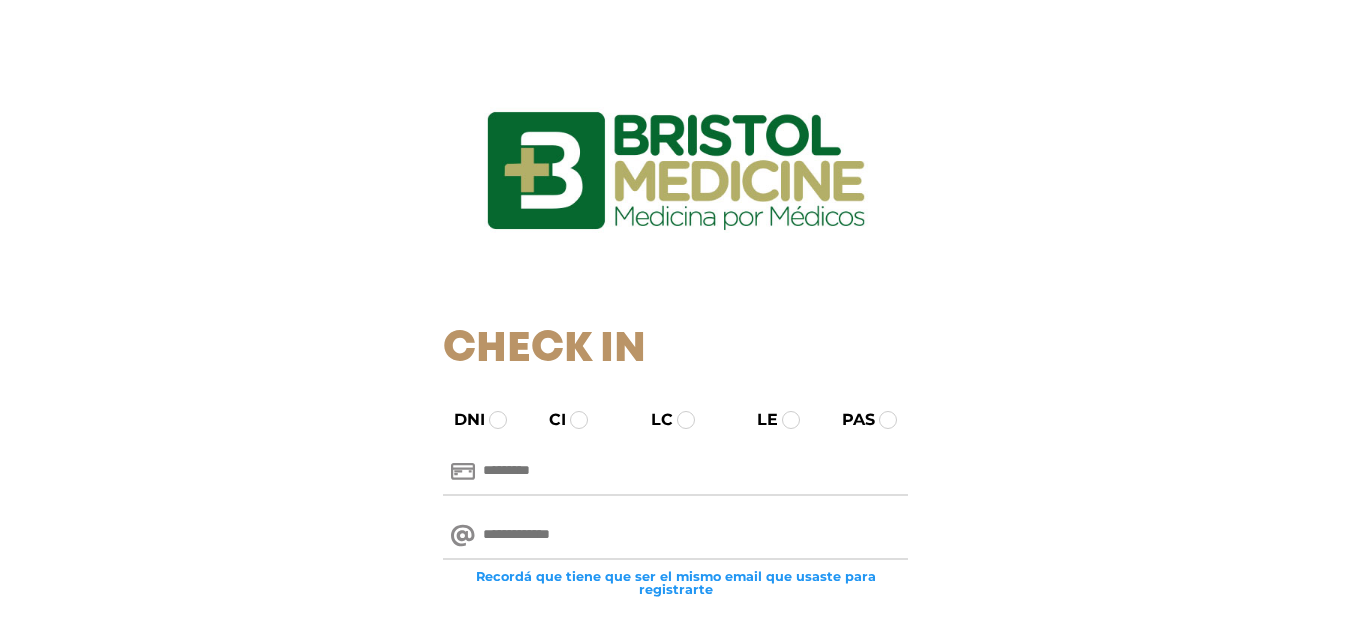 scroll, scrollTop: 0, scrollLeft: 0, axis: both 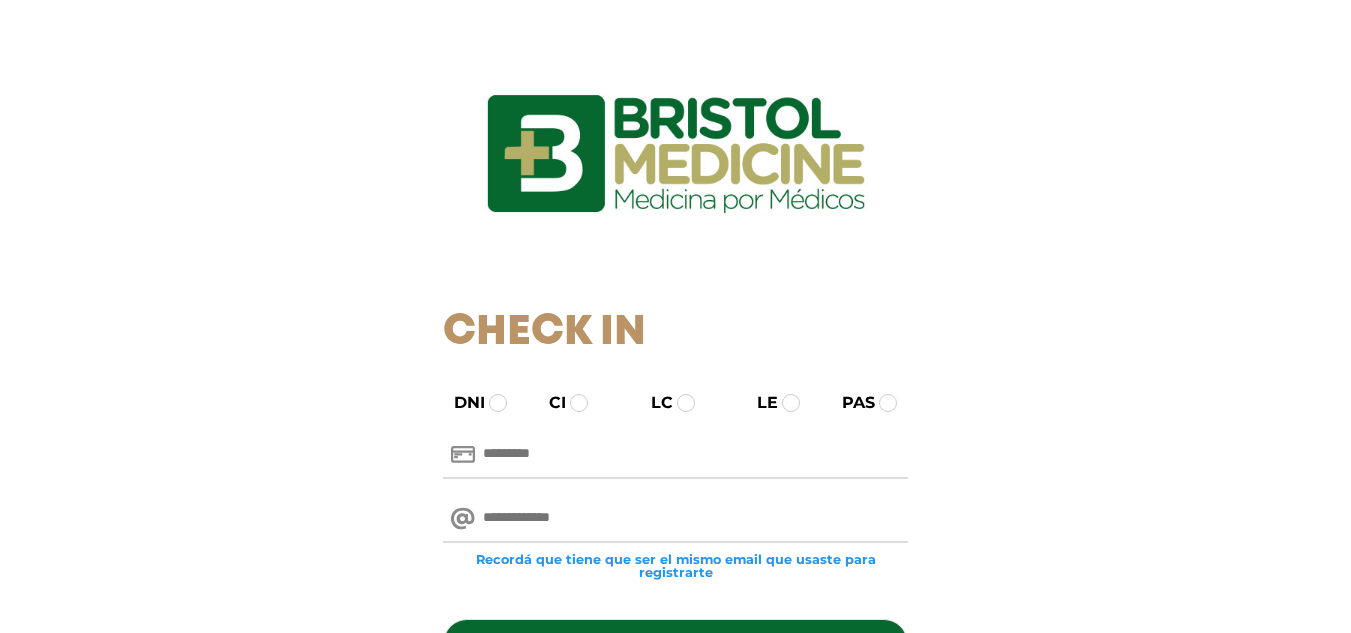 click at bounding box center [675, 455] 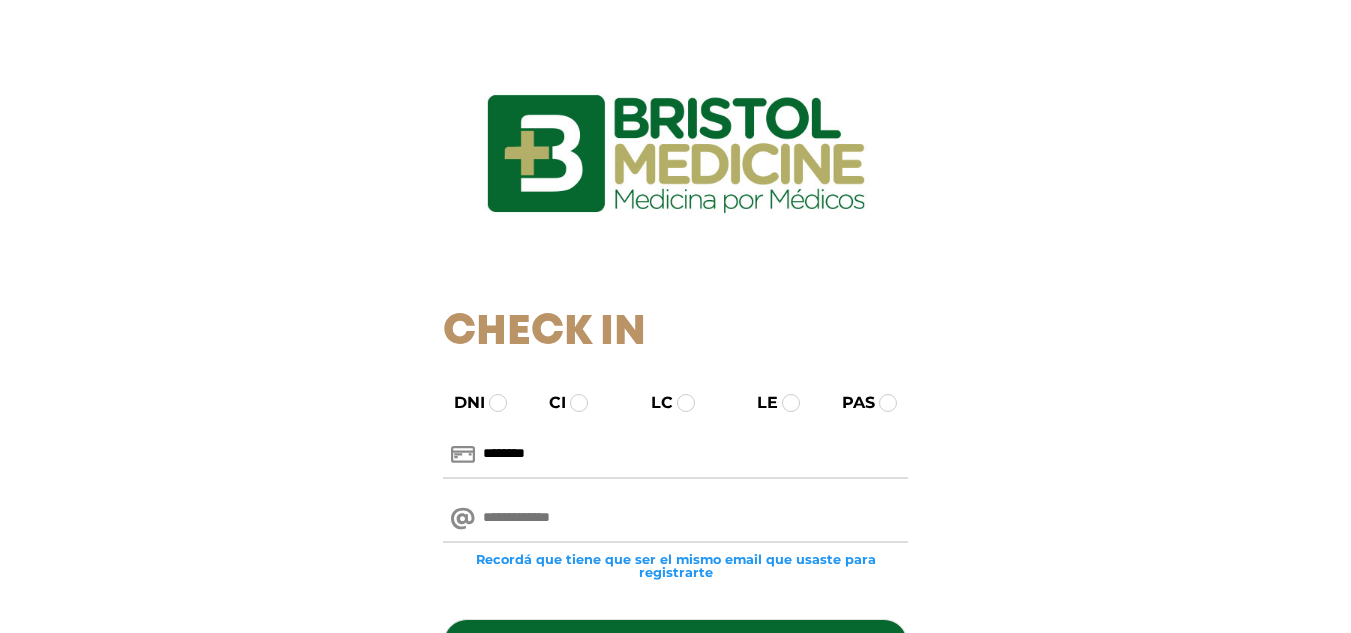 type on "********" 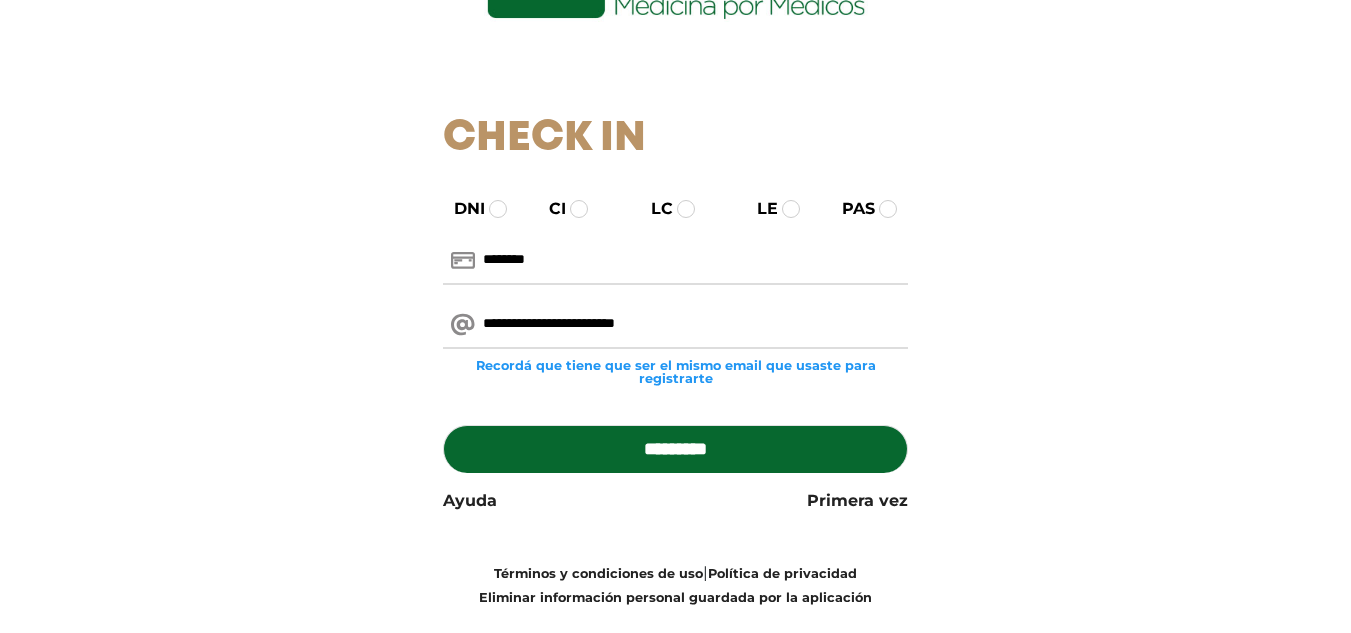 scroll, scrollTop: 200, scrollLeft: 0, axis: vertical 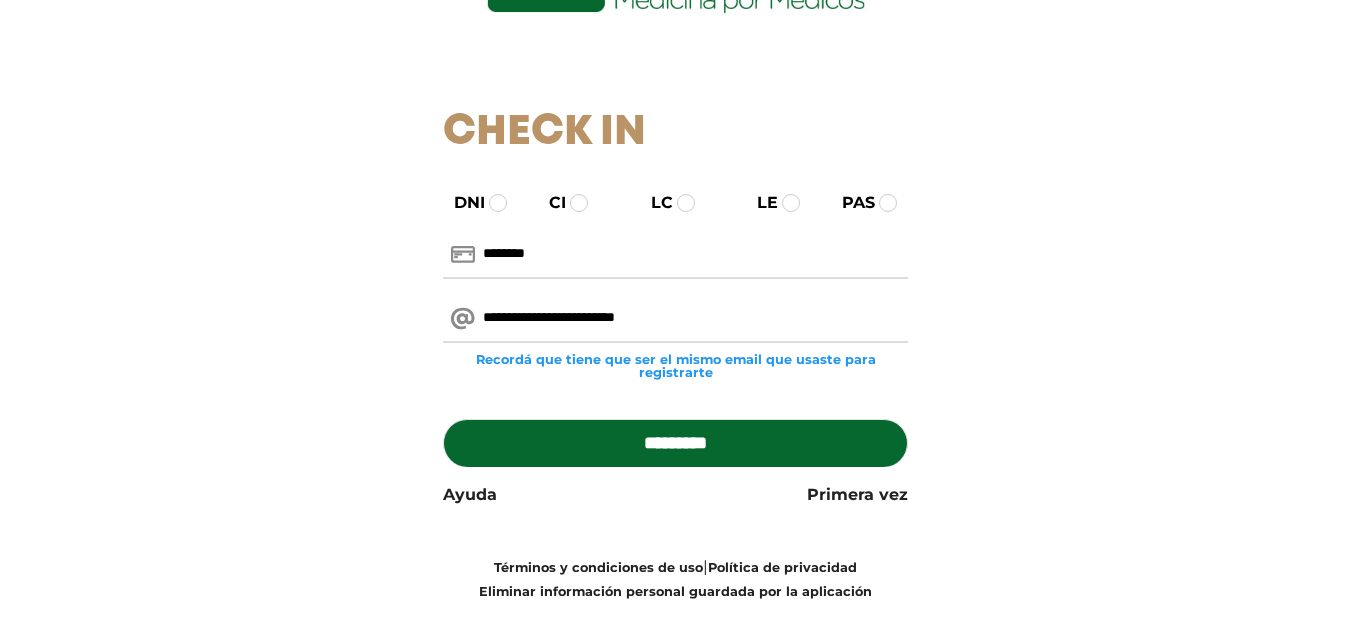 type on "**********" 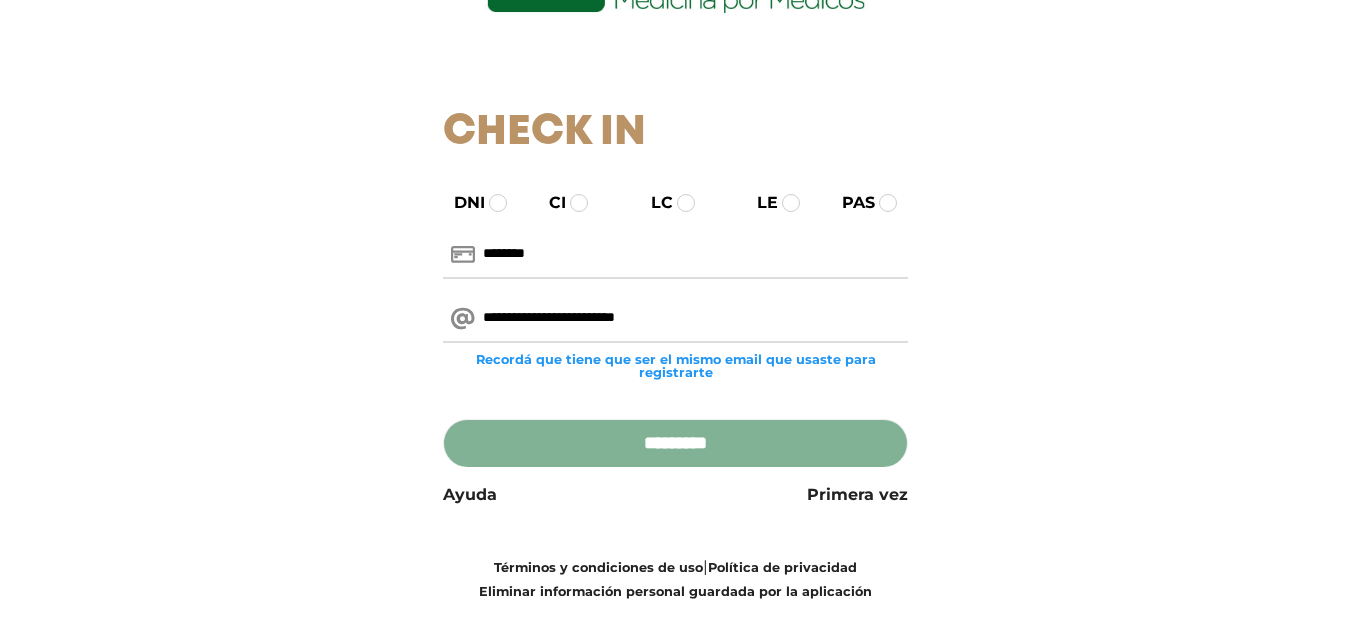 click on "*********" at bounding box center (675, 443) 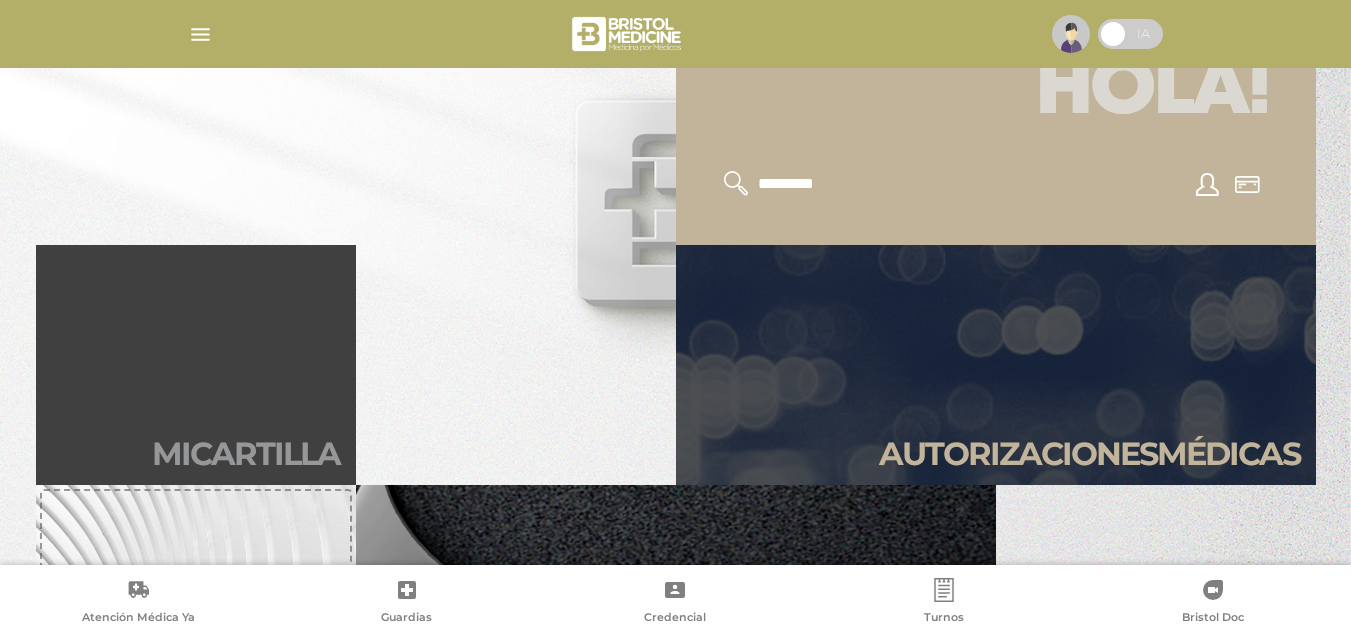 scroll, scrollTop: 400, scrollLeft: 0, axis: vertical 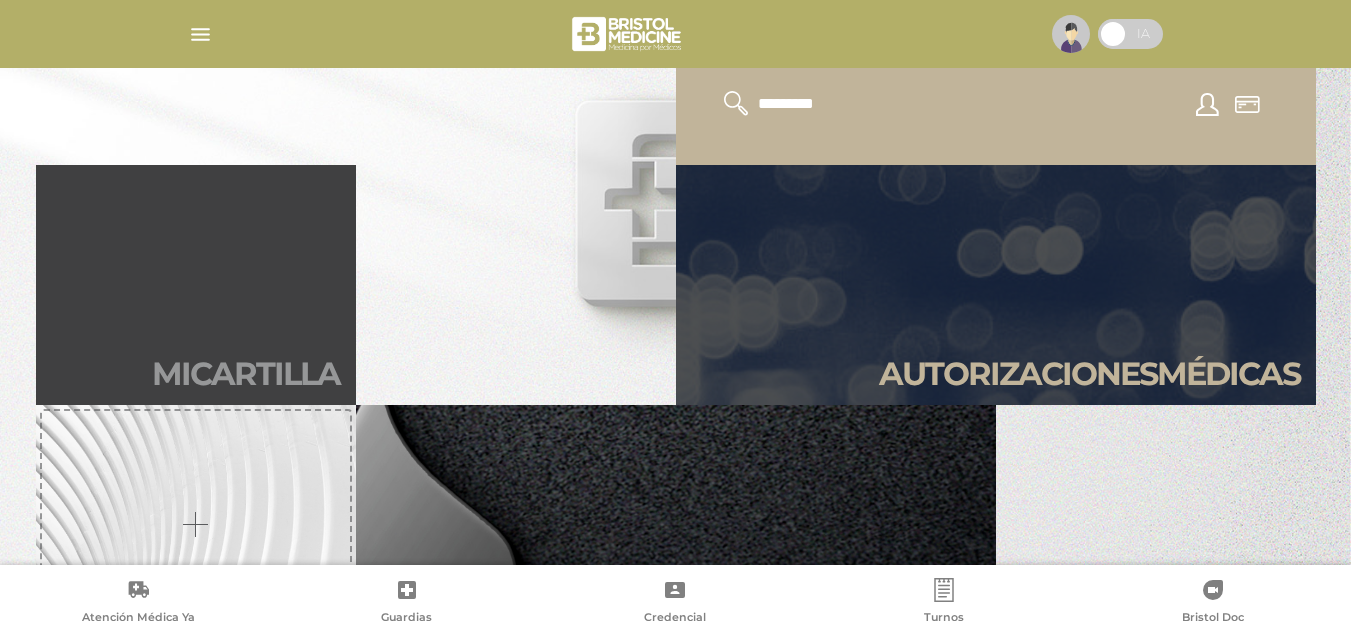 click on "Mi  car tilla" at bounding box center (196, 285) 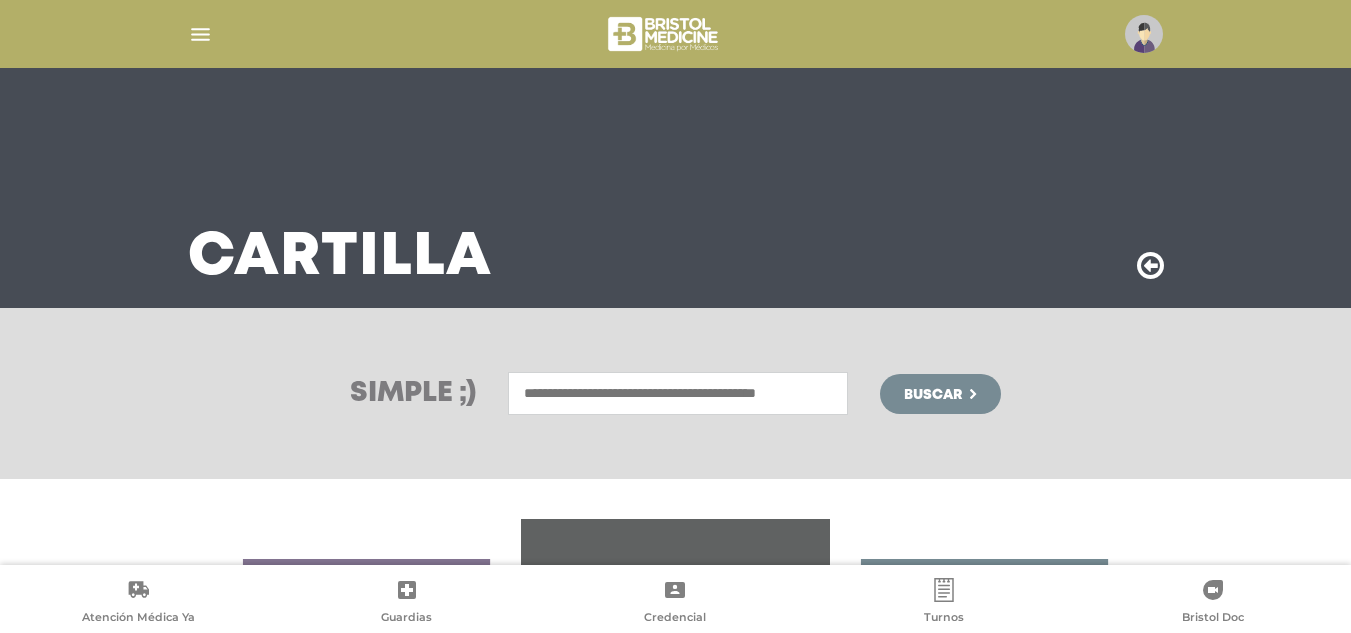 scroll, scrollTop: 300, scrollLeft: 0, axis: vertical 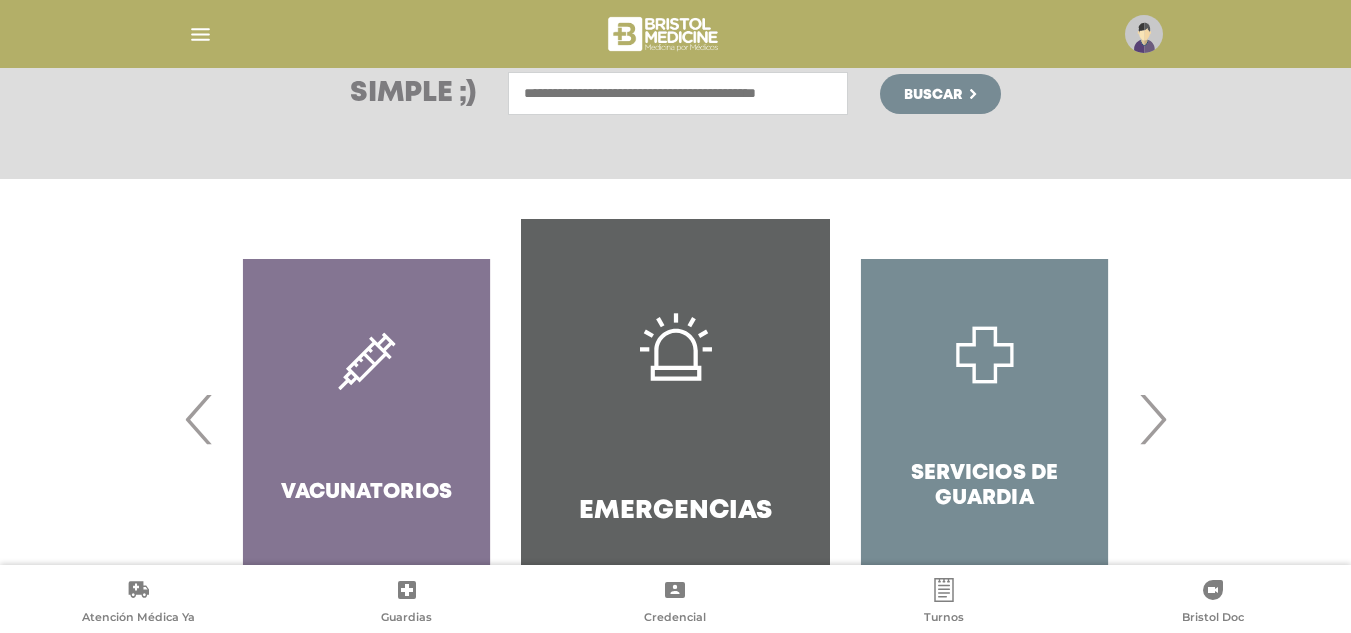 click on "›" at bounding box center [1152, 419] 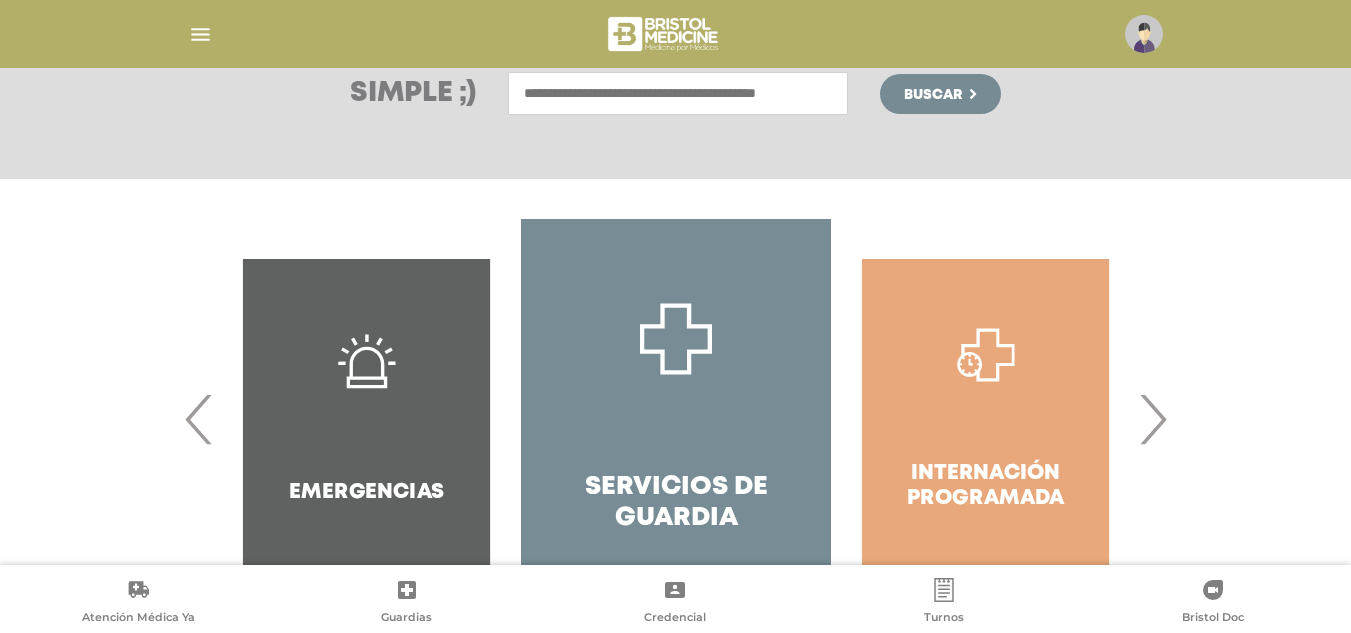click on "›" at bounding box center [1152, 419] 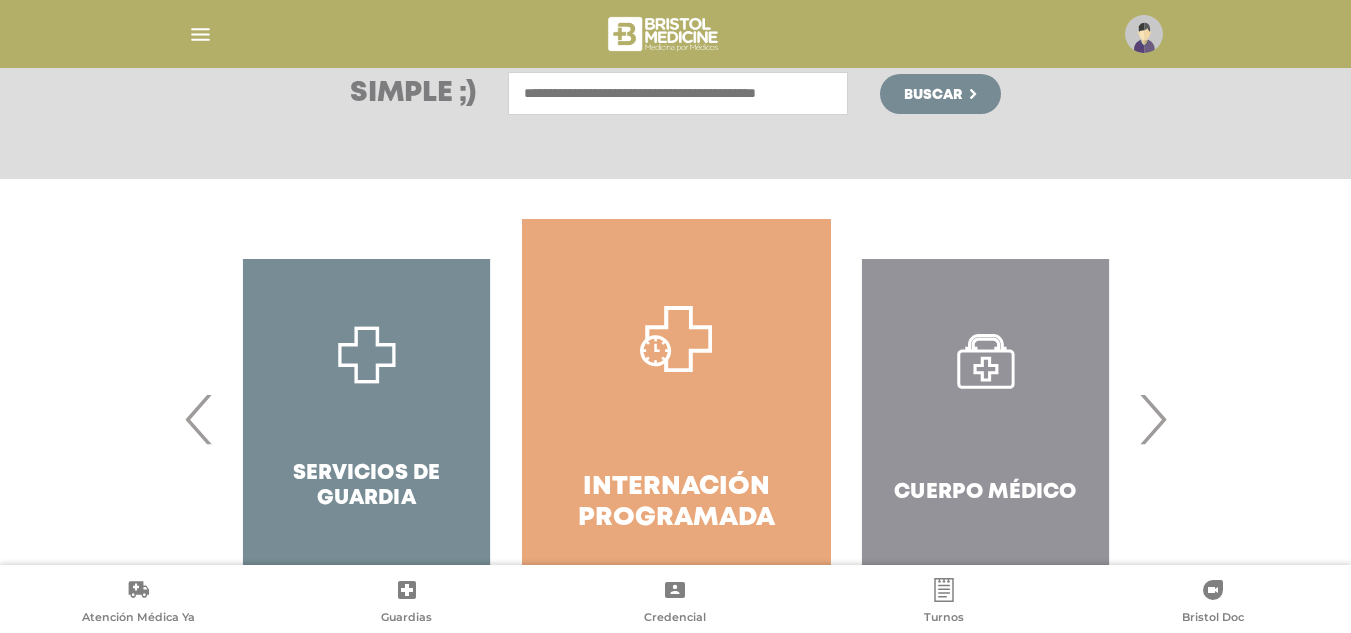 click on "›" at bounding box center [1152, 419] 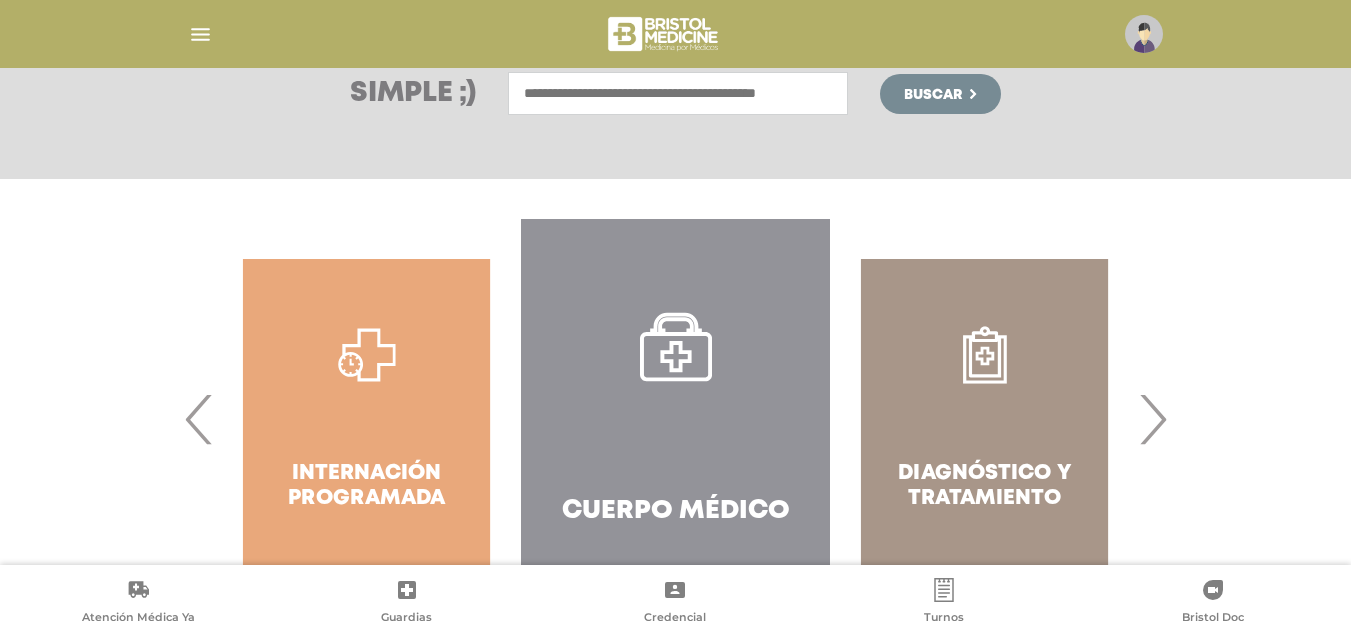 click on "›" at bounding box center [1152, 419] 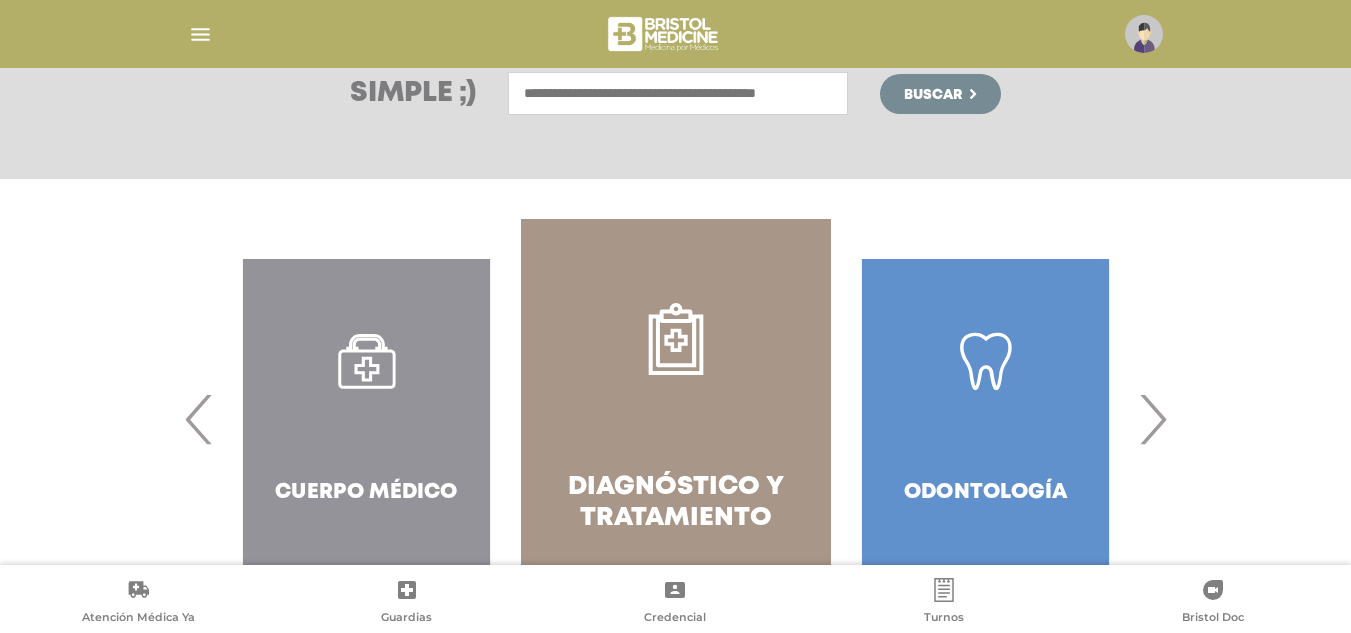 click on "Diagnóstico y Tratamiento" at bounding box center [675, 419] 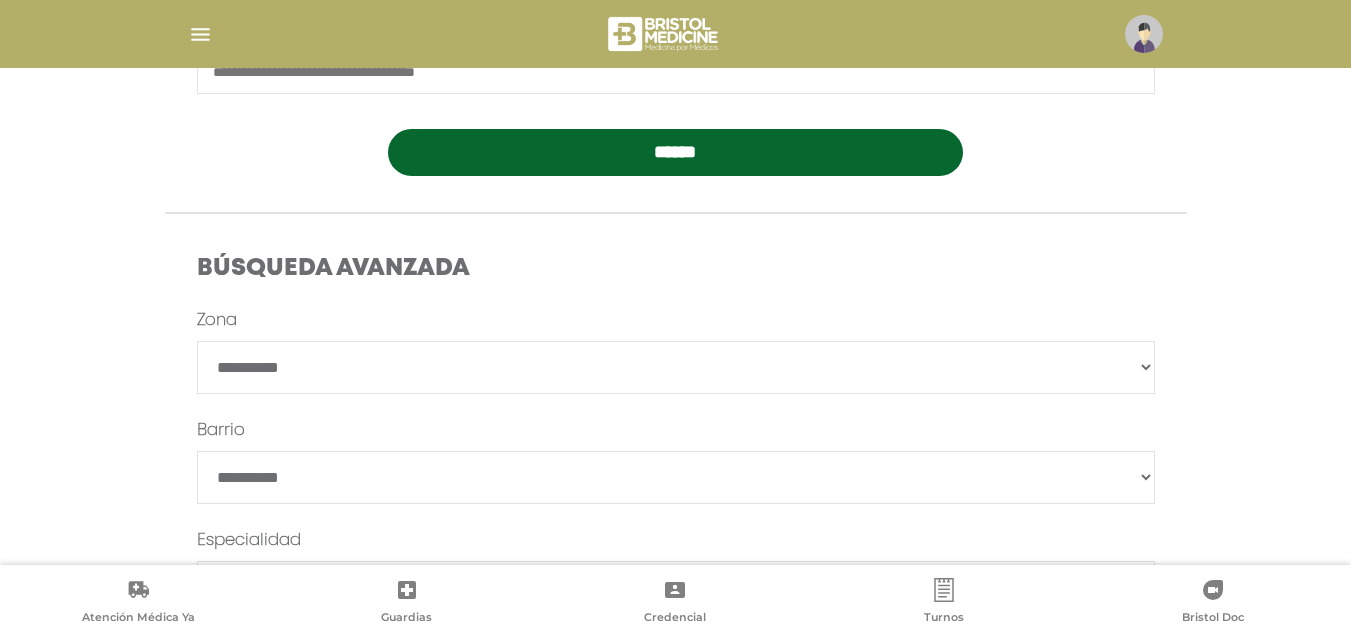 scroll, scrollTop: 600, scrollLeft: 0, axis: vertical 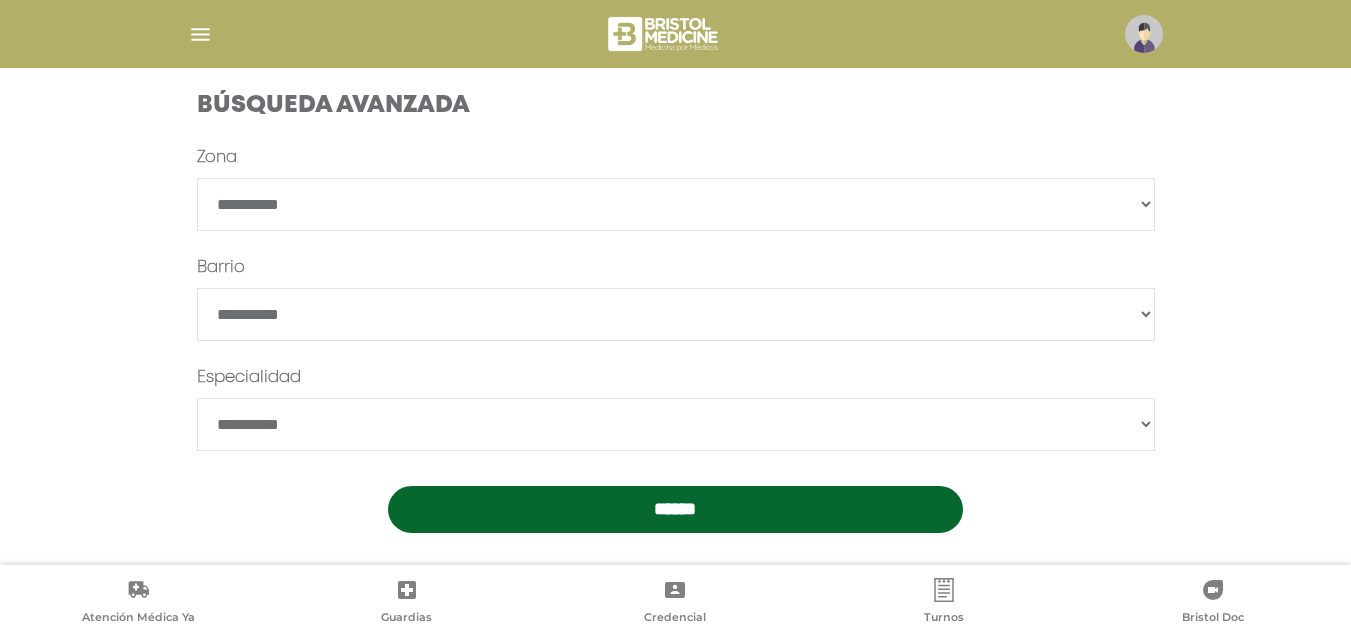 click on "**********" at bounding box center [676, 204] 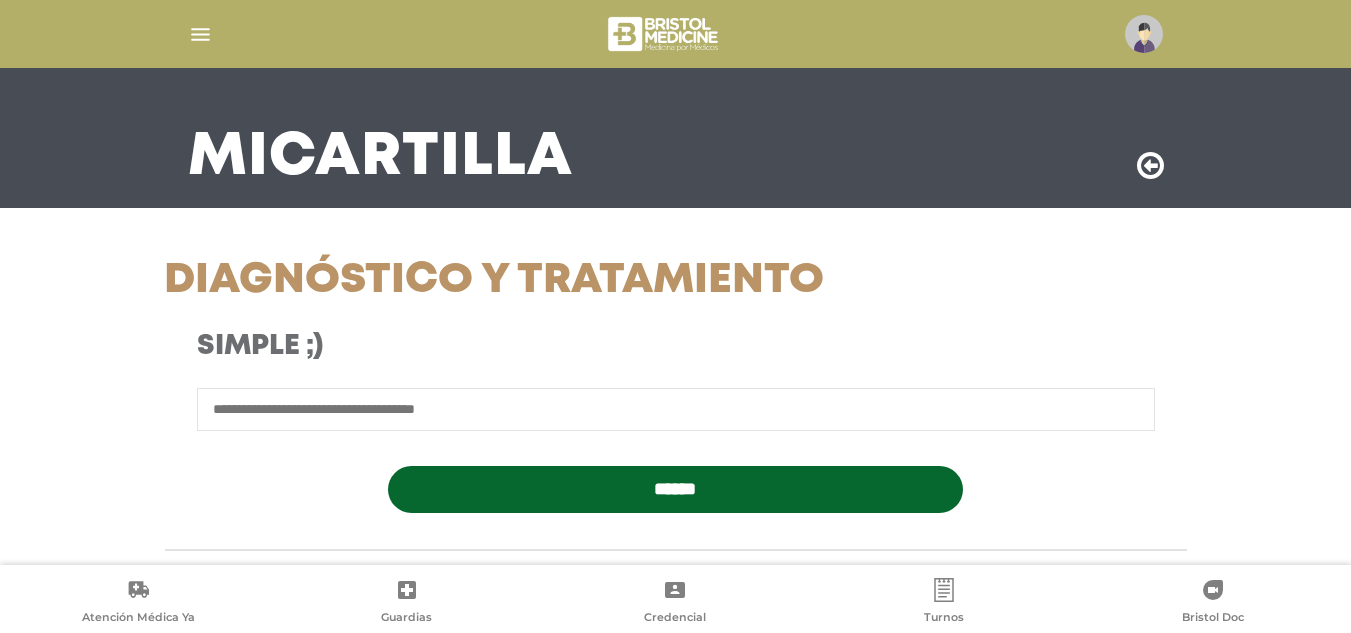 scroll, scrollTop: 0, scrollLeft: 0, axis: both 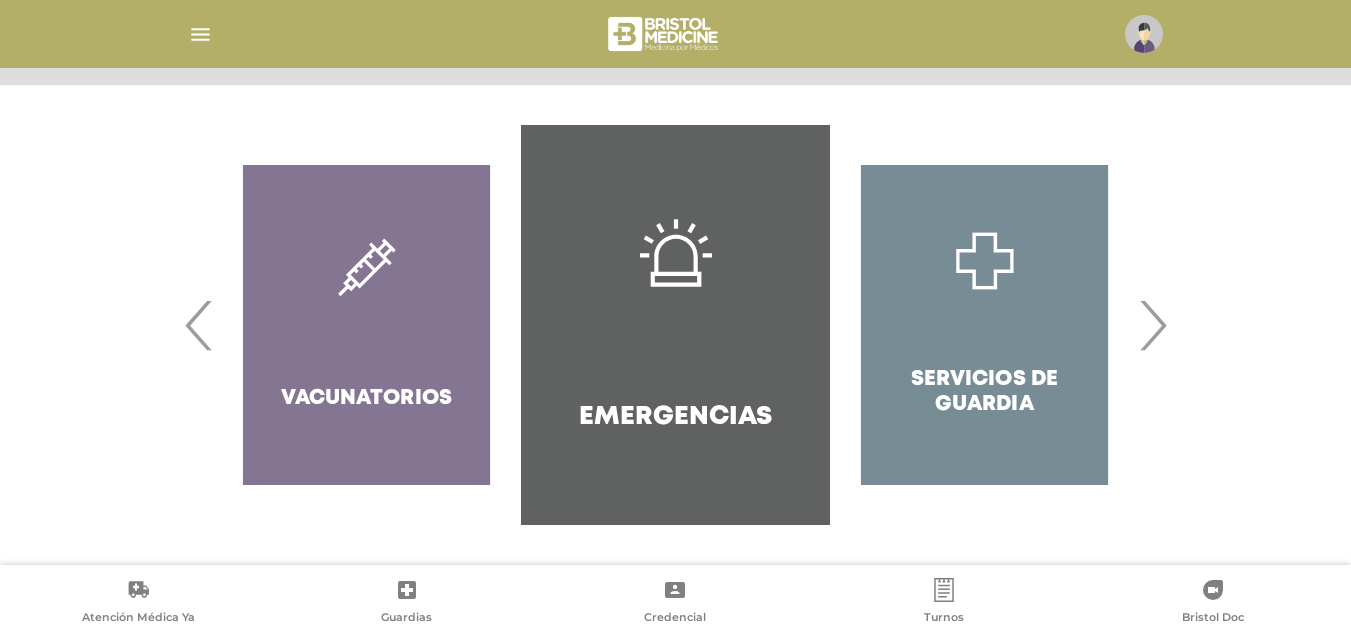 click on "›" at bounding box center [1152, 325] 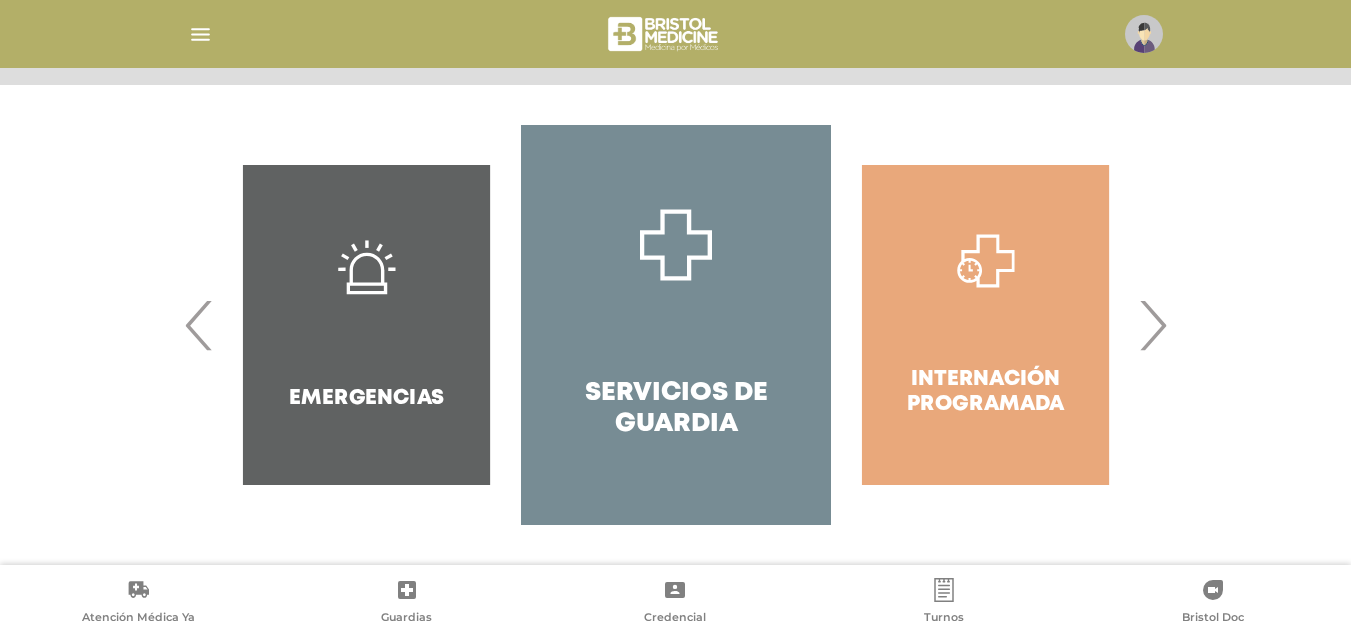 click on "›" at bounding box center [1152, 325] 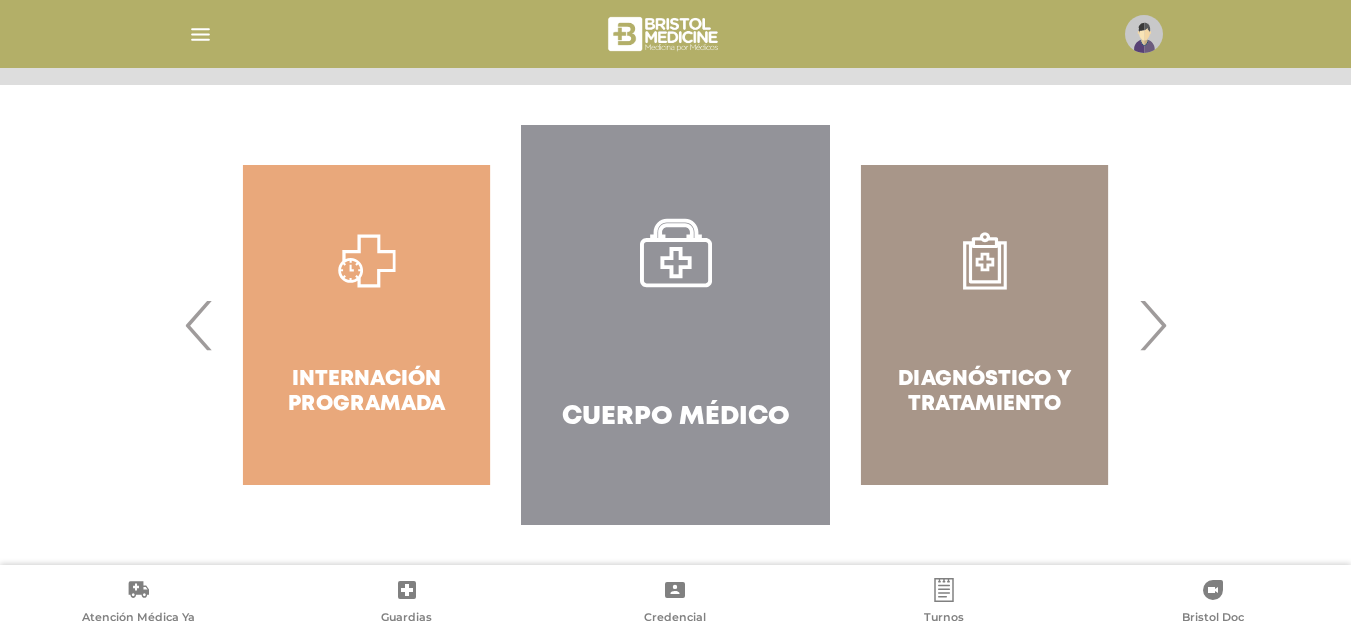 click on "›" at bounding box center (1152, 325) 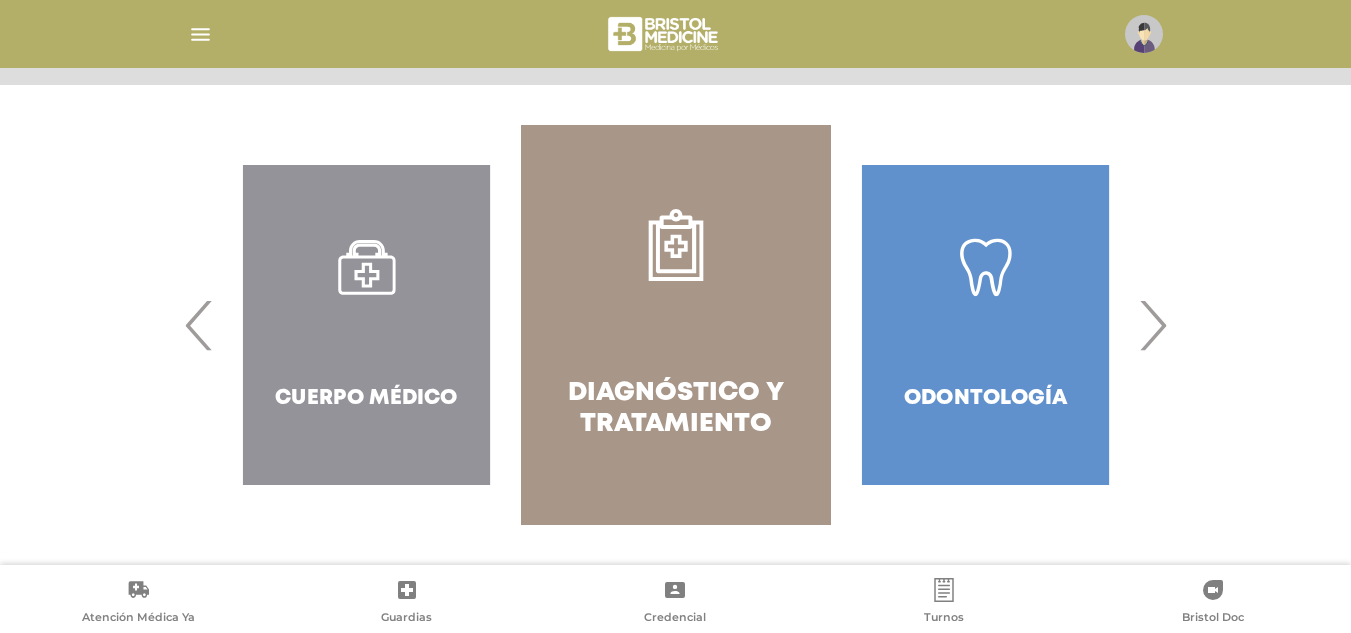 click on "Diagnóstico y Tratamiento" at bounding box center [675, 325] 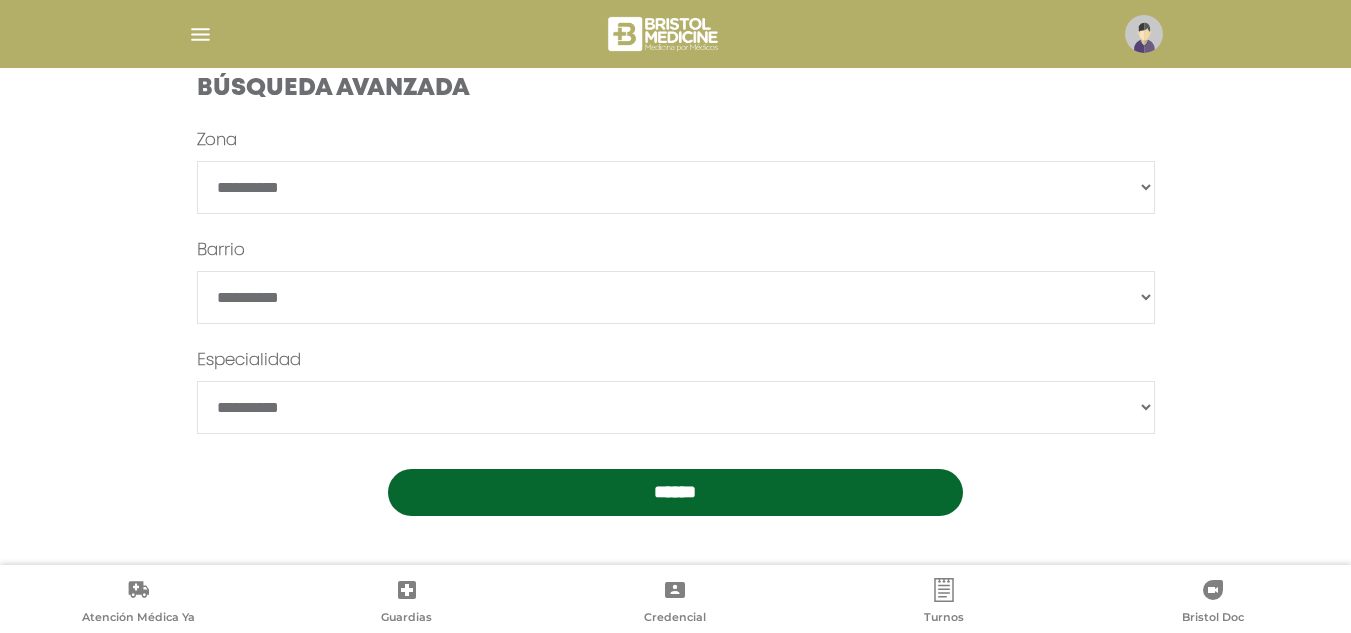 scroll, scrollTop: 618, scrollLeft: 0, axis: vertical 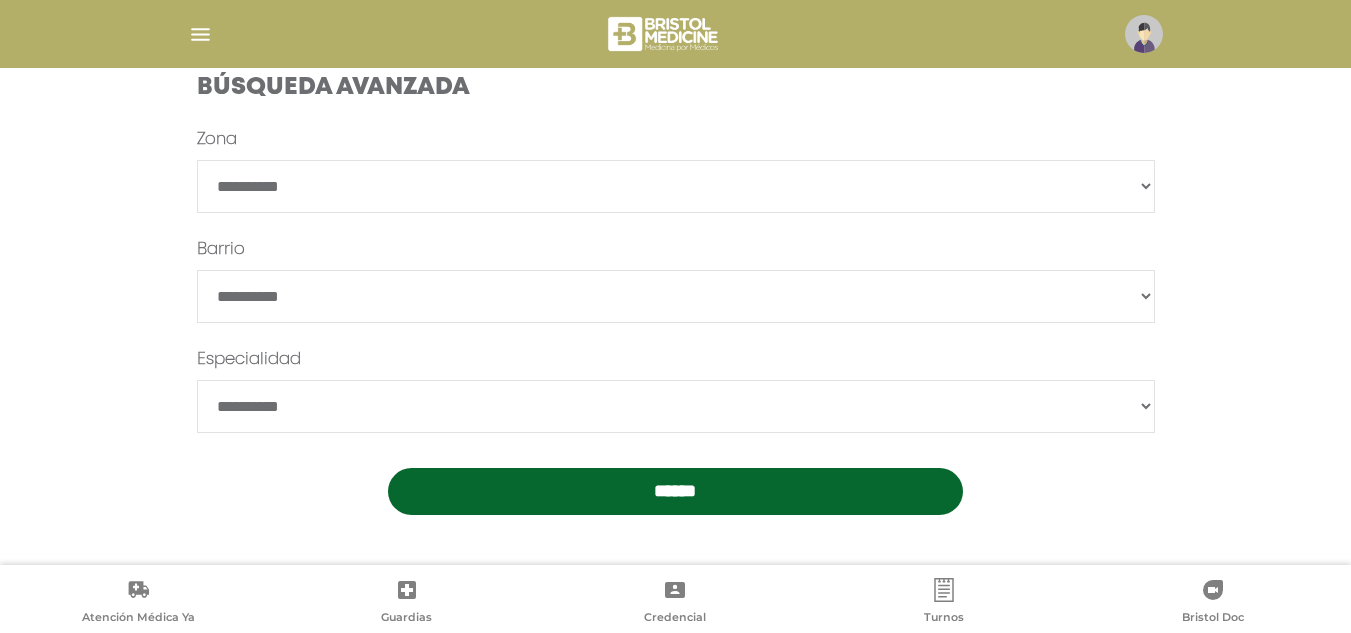 click on "**********" at bounding box center [676, 406] 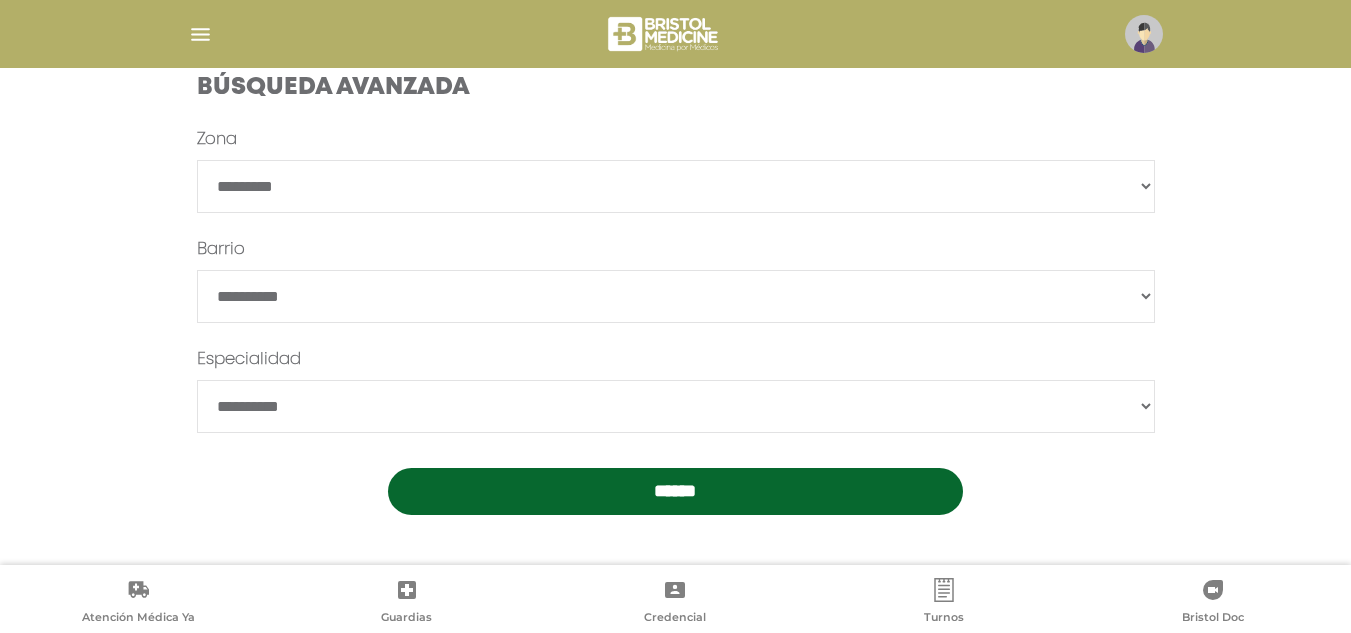 click on "**********" at bounding box center [676, 186] 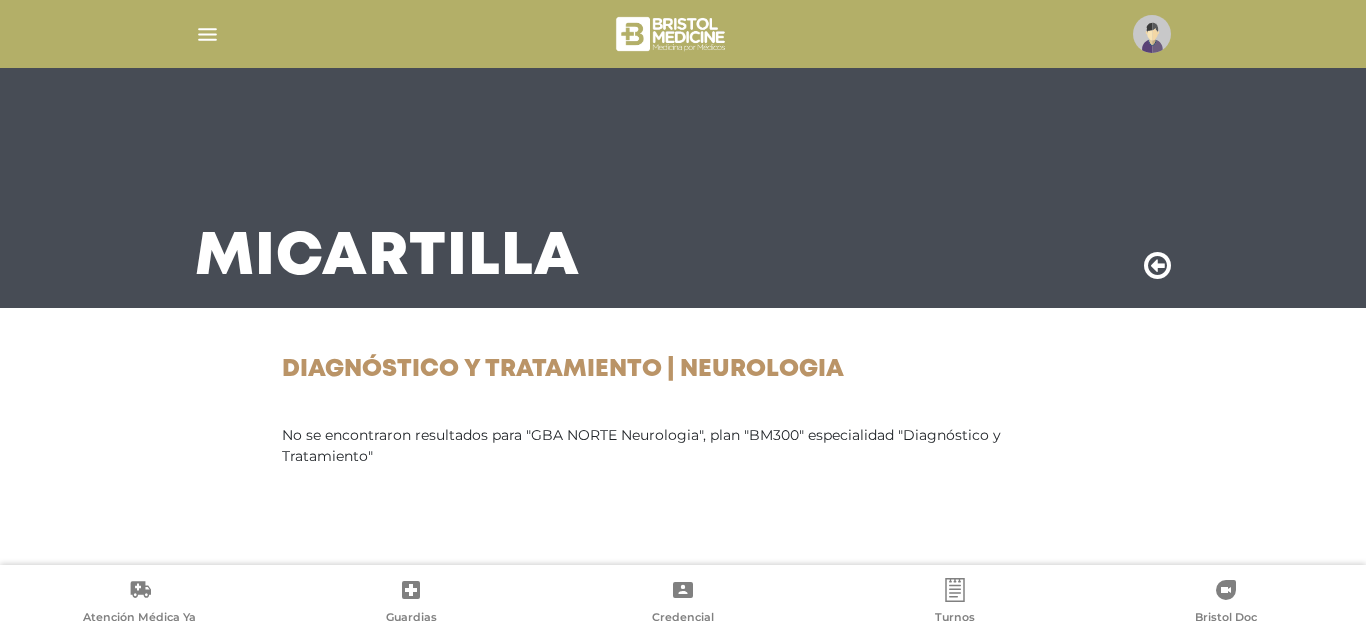 scroll, scrollTop: 0, scrollLeft: 0, axis: both 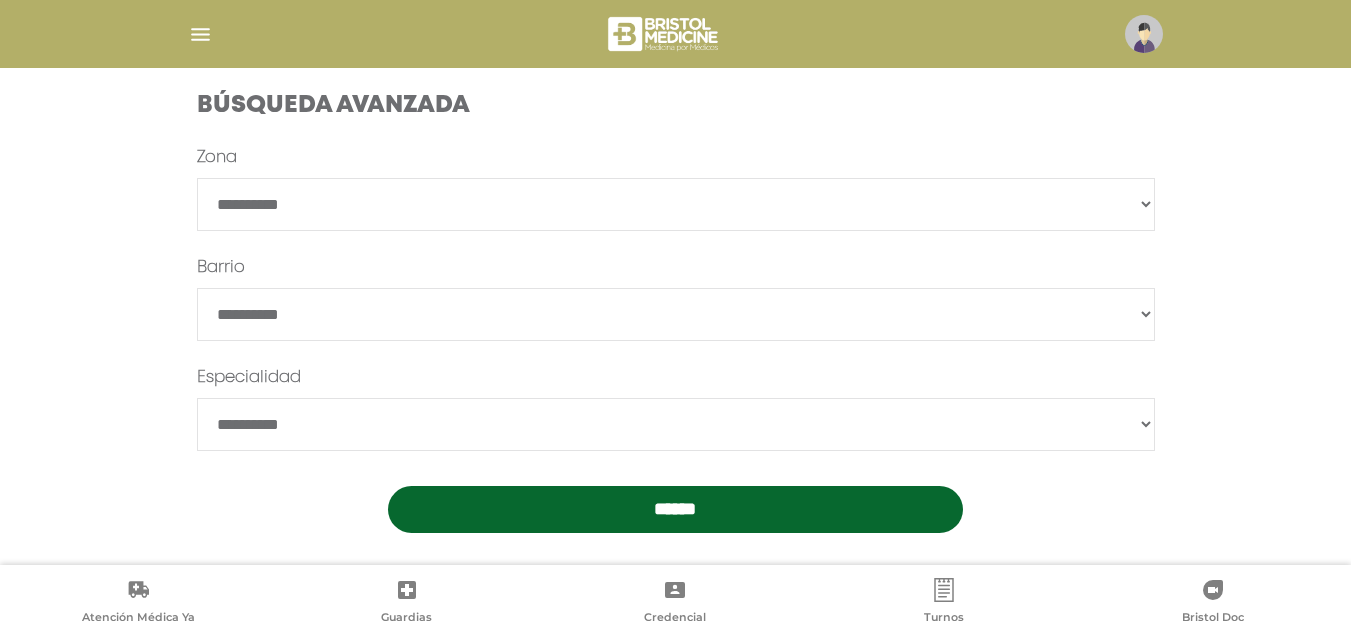 click on "**********" at bounding box center [676, 424] 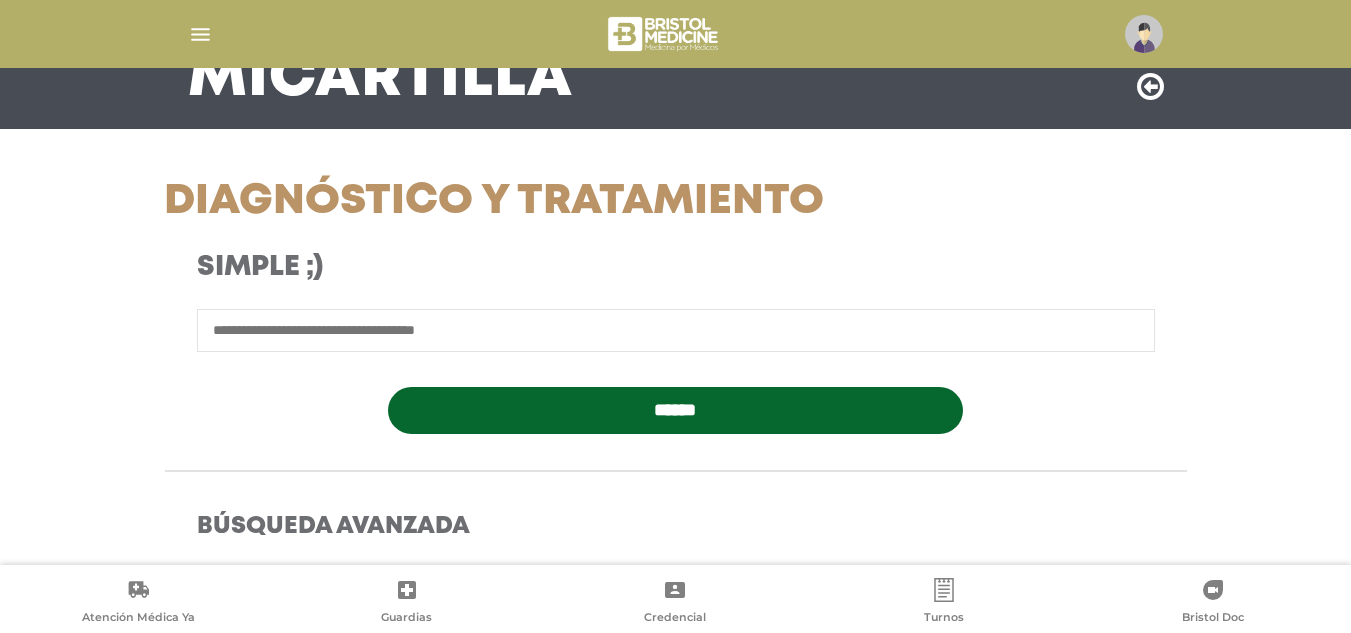 scroll, scrollTop: 0, scrollLeft: 0, axis: both 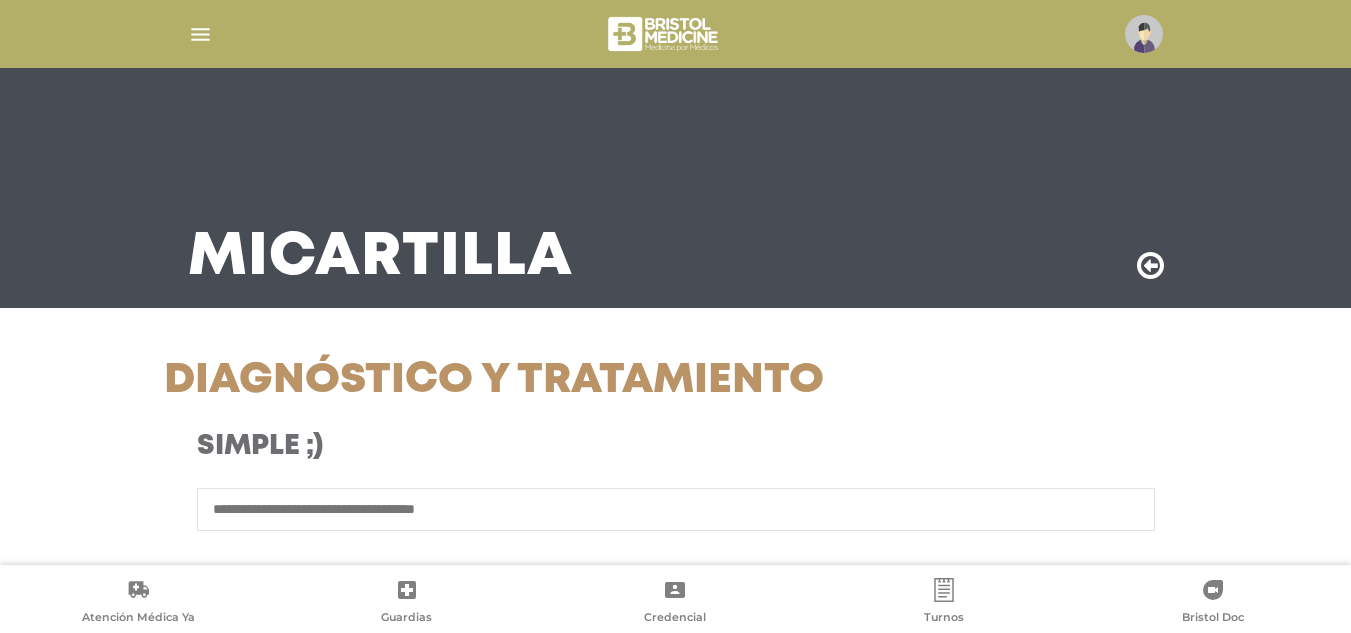 click at bounding box center (1150, 266) 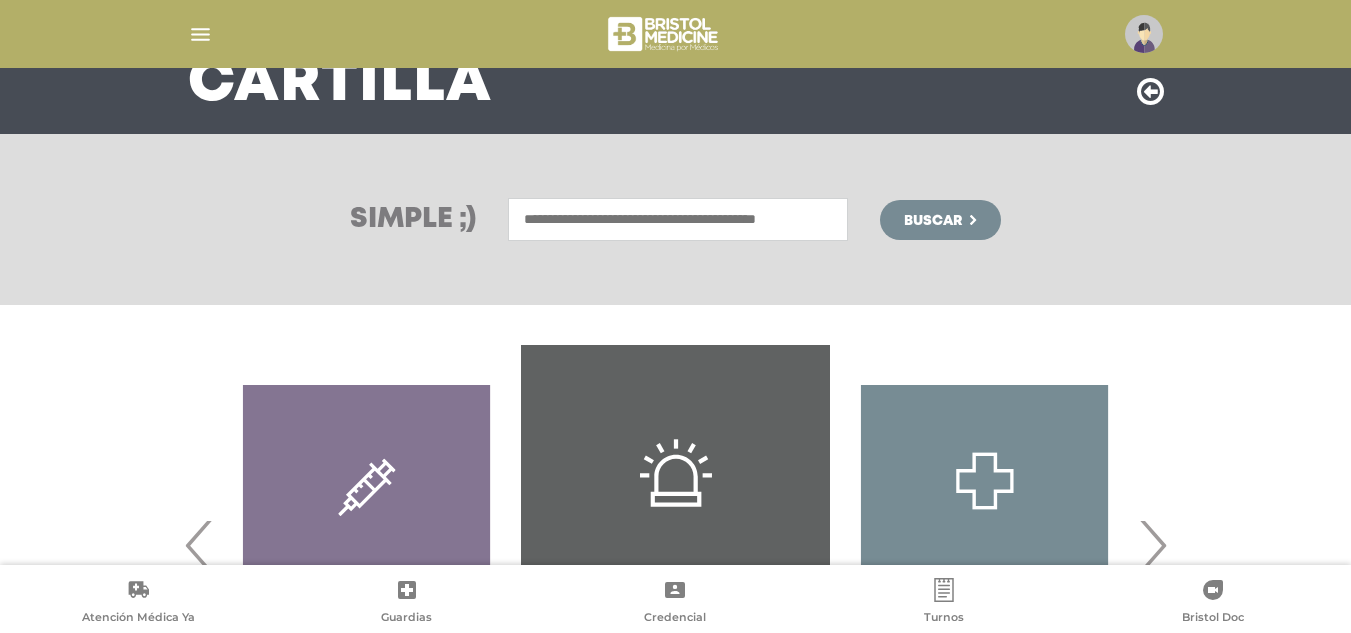 scroll, scrollTop: 394, scrollLeft: 0, axis: vertical 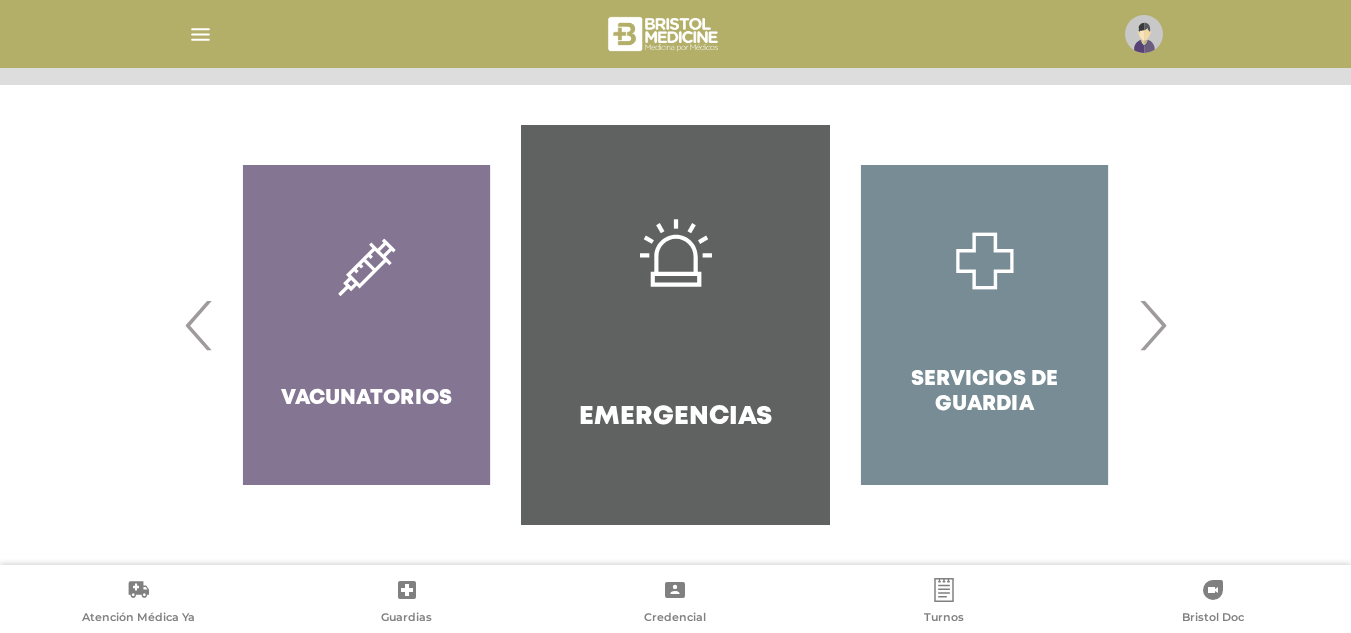 click on "›" at bounding box center [1152, 325] 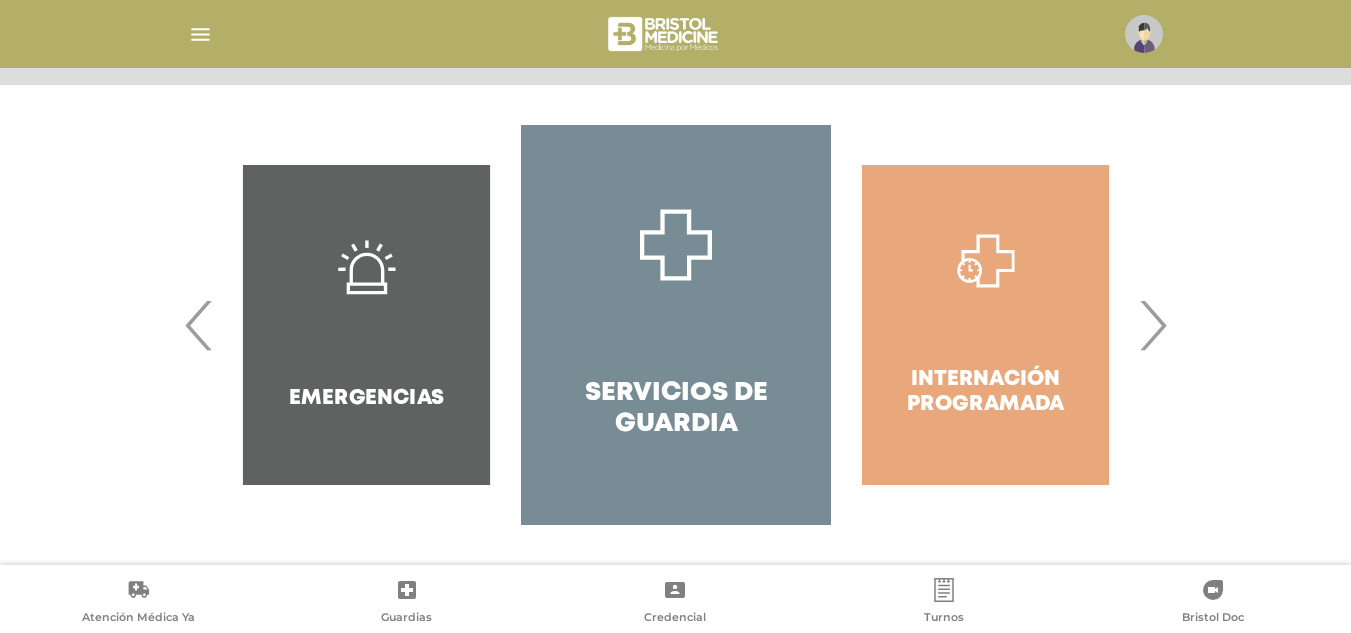 click on "›" at bounding box center [1152, 325] 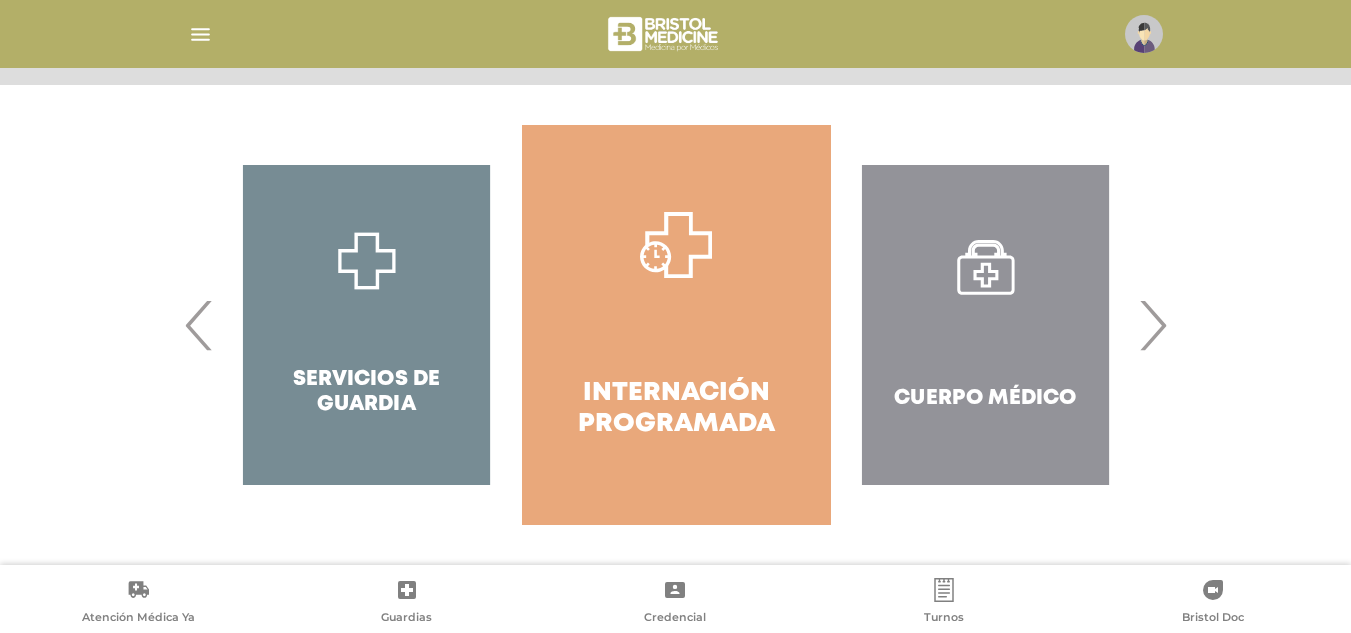 click on "›" at bounding box center (1152, 325) 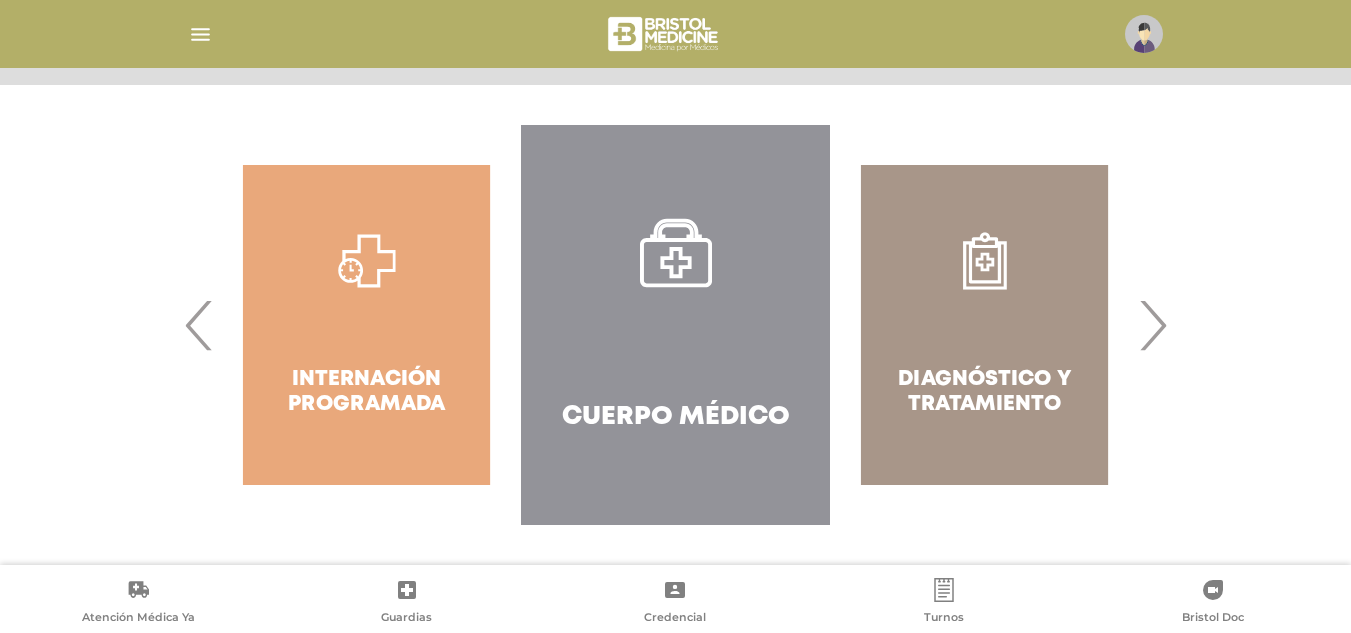 click on "›" at bounding box center [1152, 325] 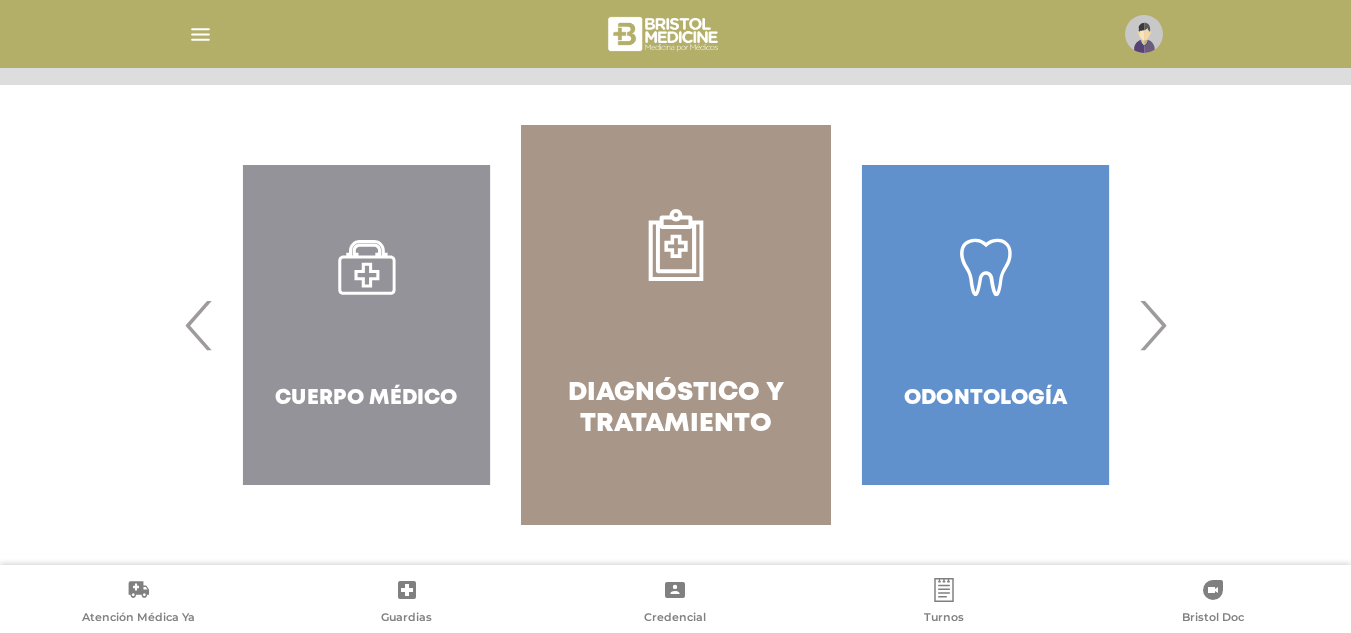 click on "‹" at bounding box center (199, 325) 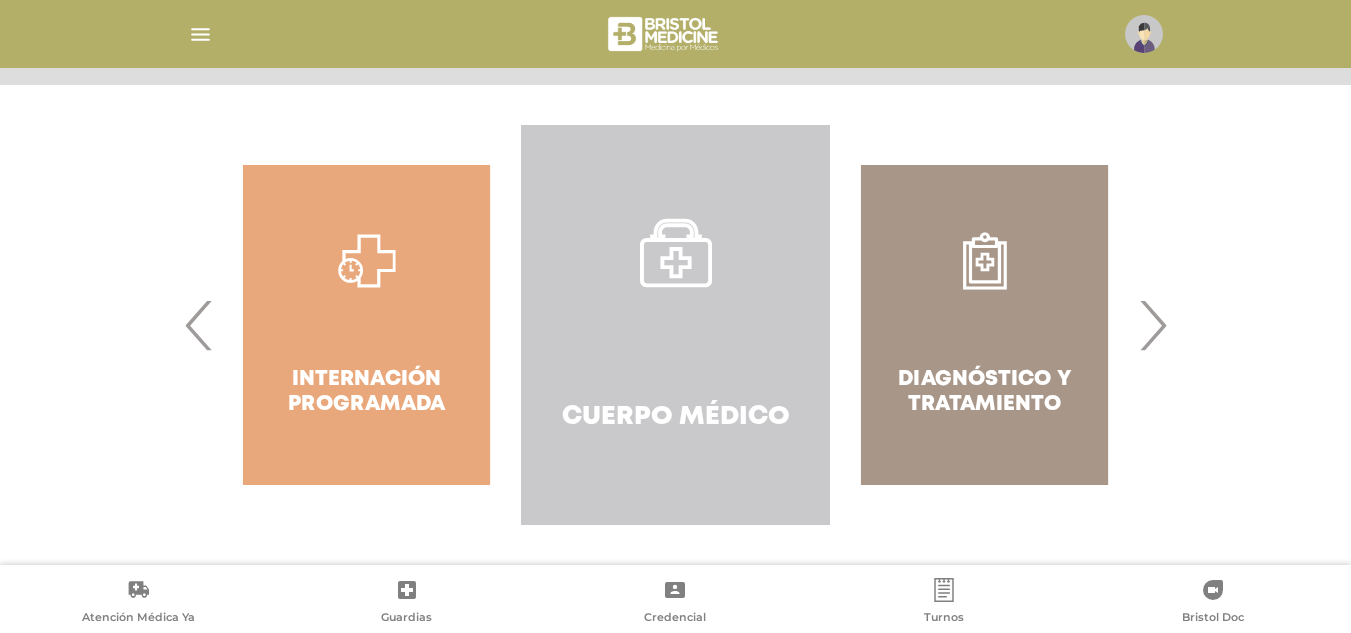 click on "Cuerpo Médico" at bounding box center (675, 325) 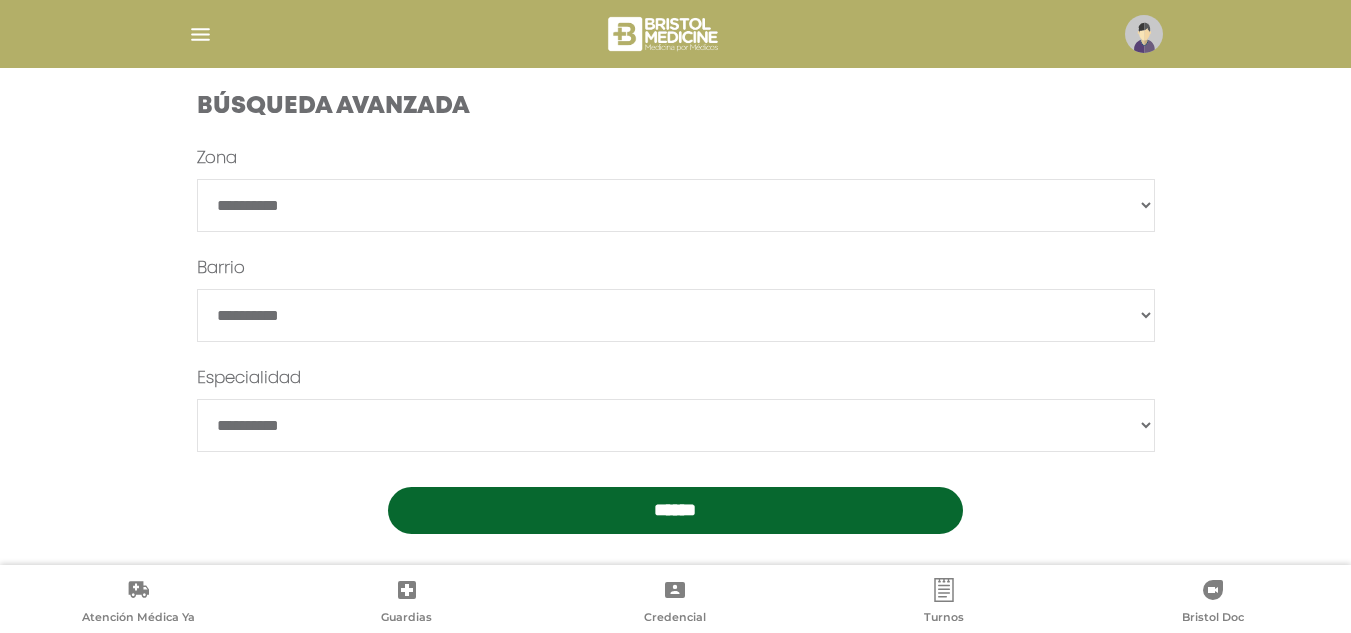 scroll, scrollTop: 600, scrollLeft: 0, axis: vertical 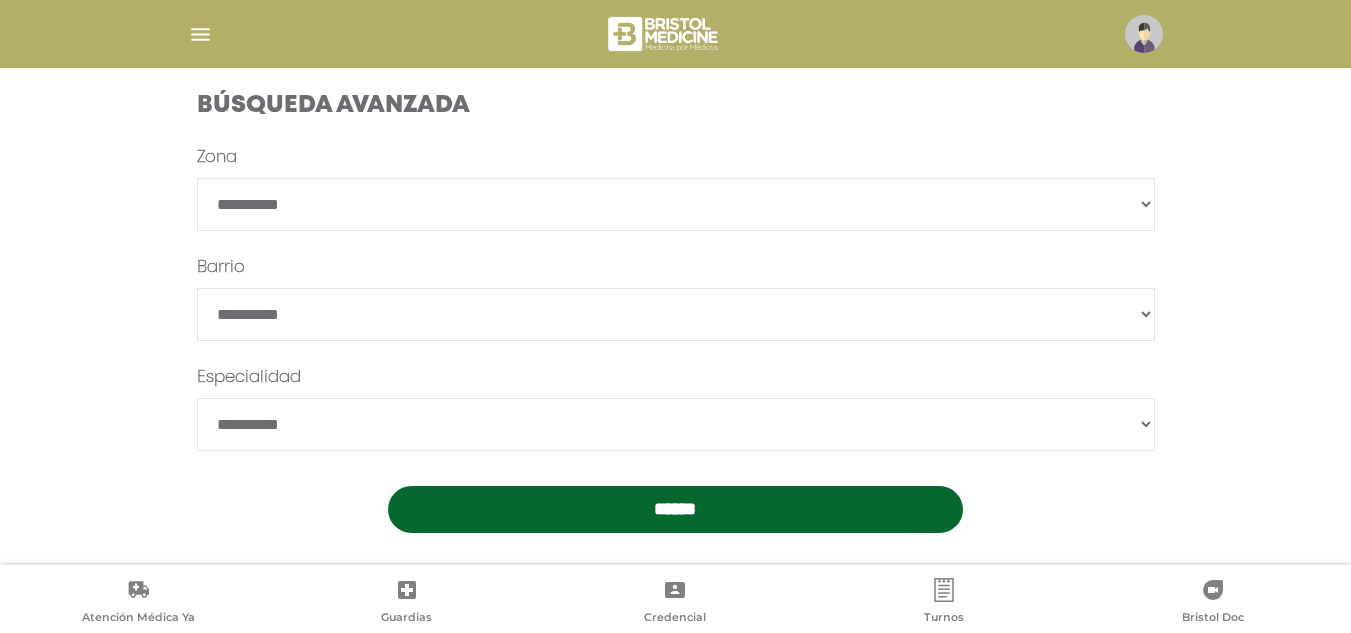 click on "**********" at bounding box center (676, 204) 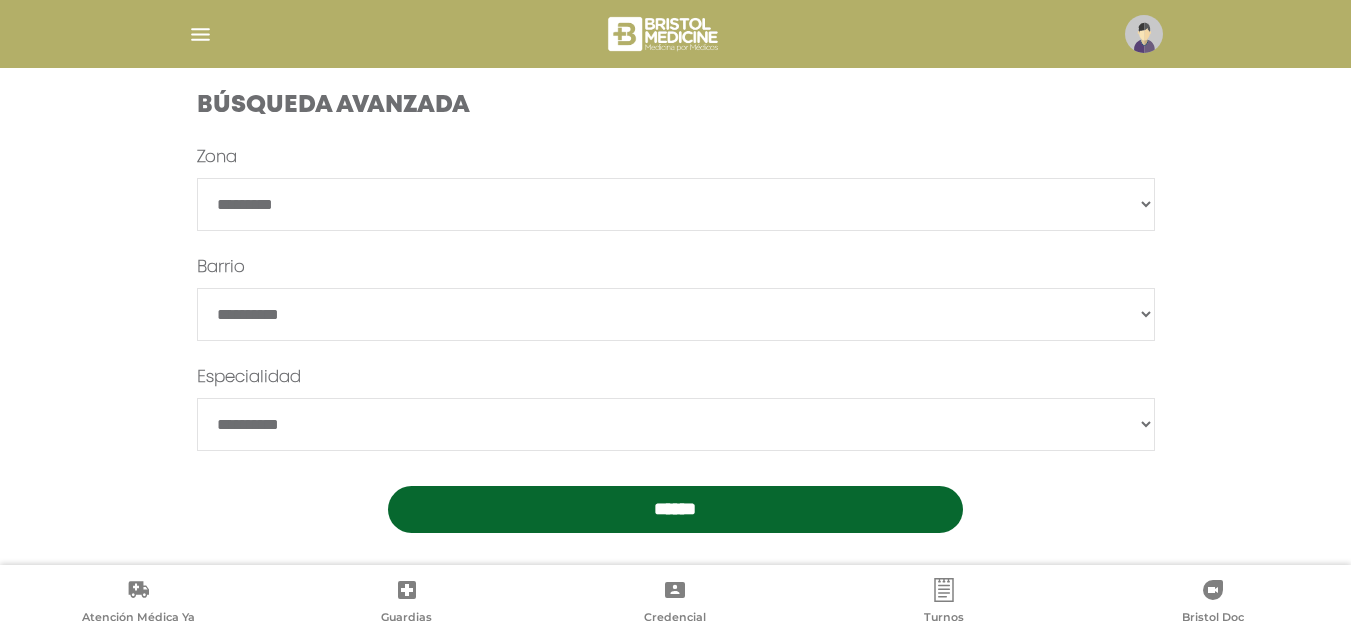 click on "**********" at bounding box center (676, 204) 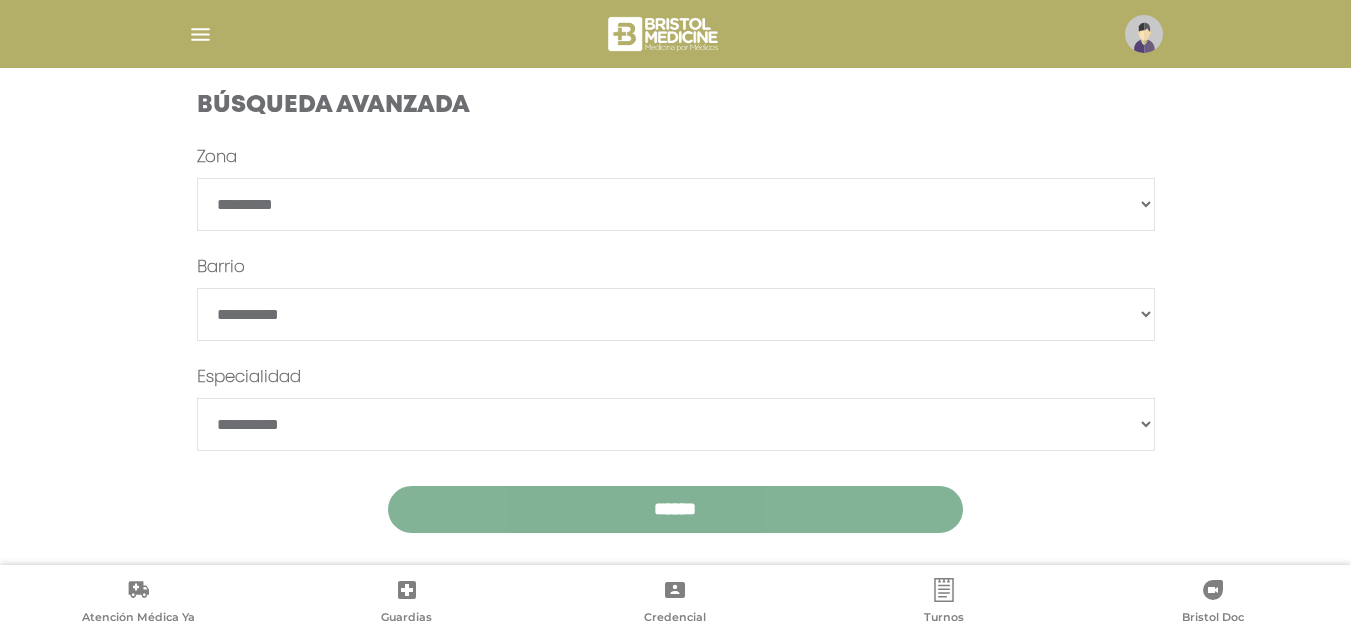 click on "******" at bounding box center (675, 509) 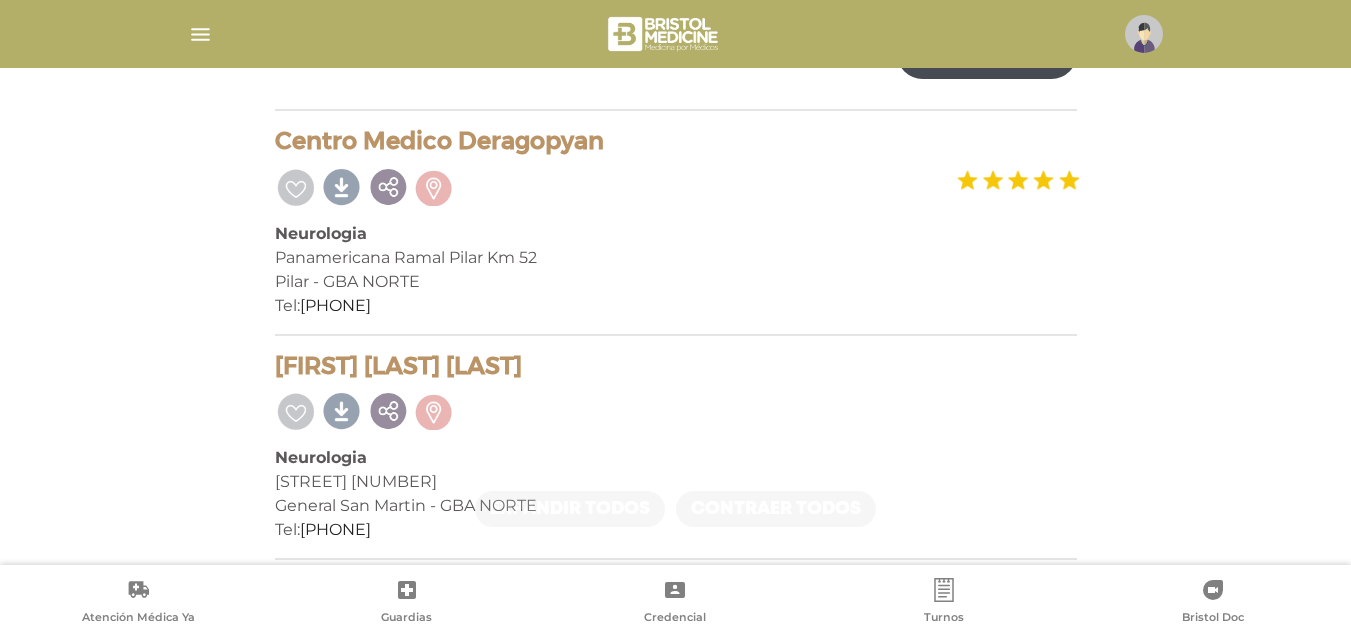 scroll, scrollTop: 208, scrollLeft: 0, axis: vertical 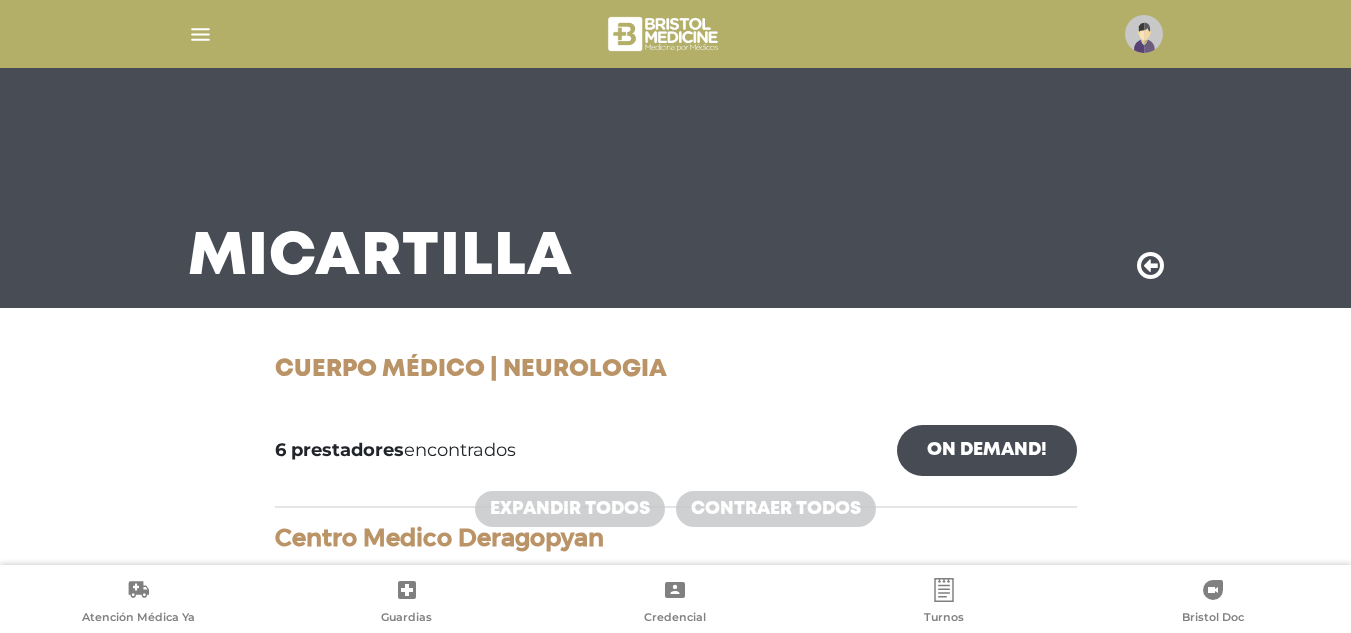 click at bounding box center [1150, 266] 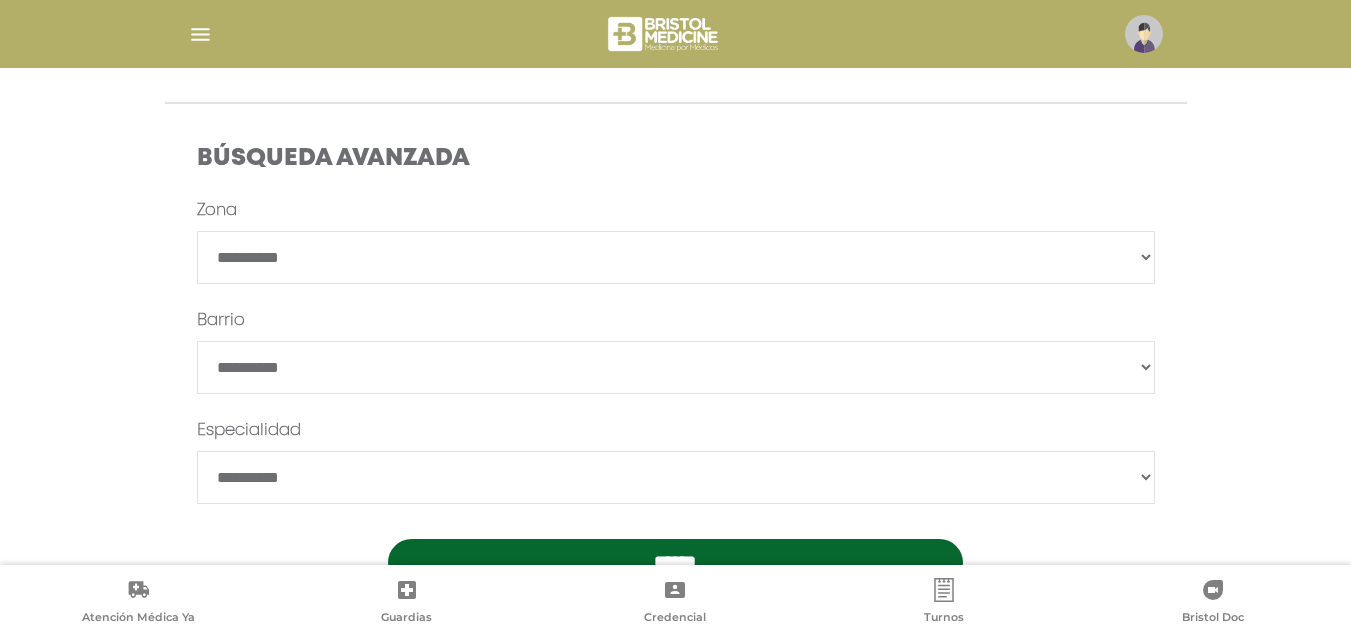 scroll, scrollTop: 618, scrollLeft: 0, axis: vertical 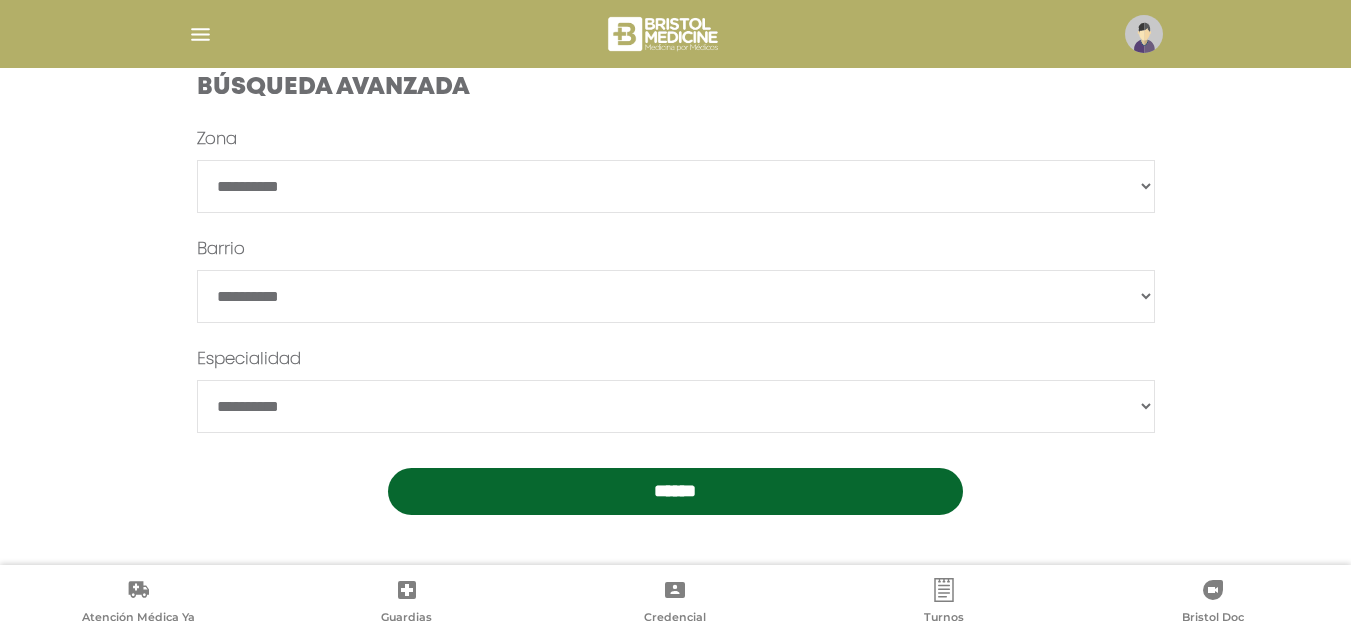 click on "**********" at bounding box center (676, 186) 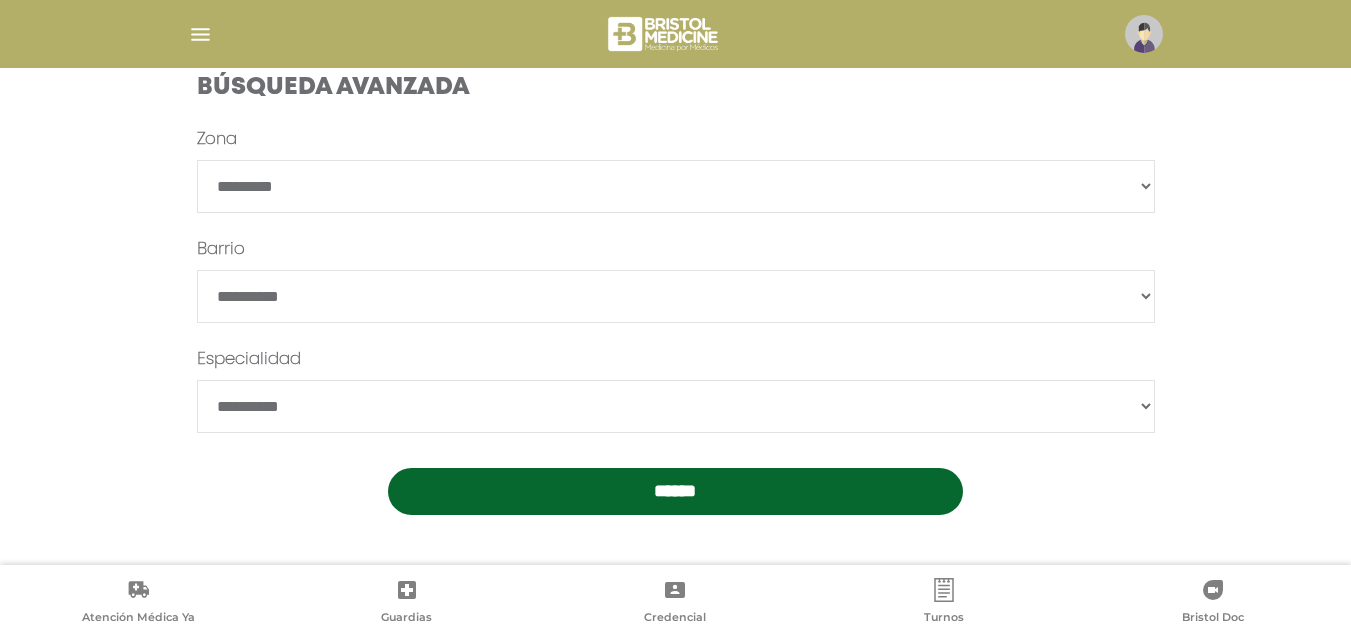 click on "**********" at bounding box center (676, 186) 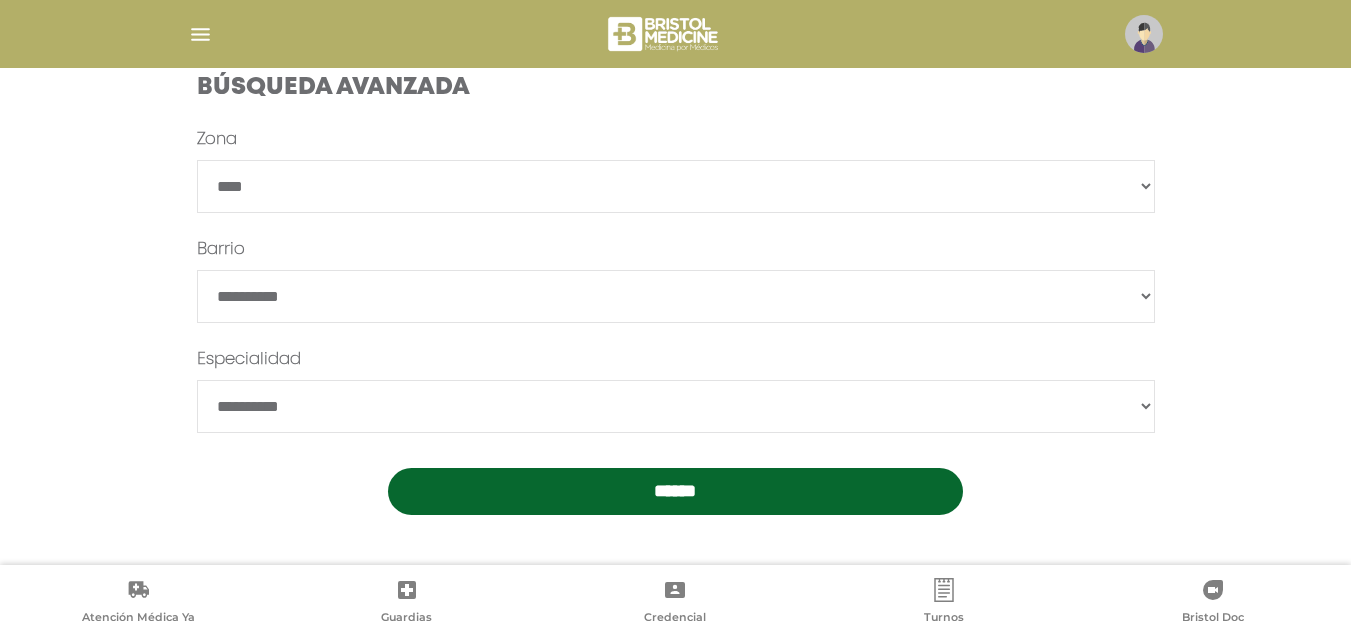 click on "**********" at bounding box center (676, 186) 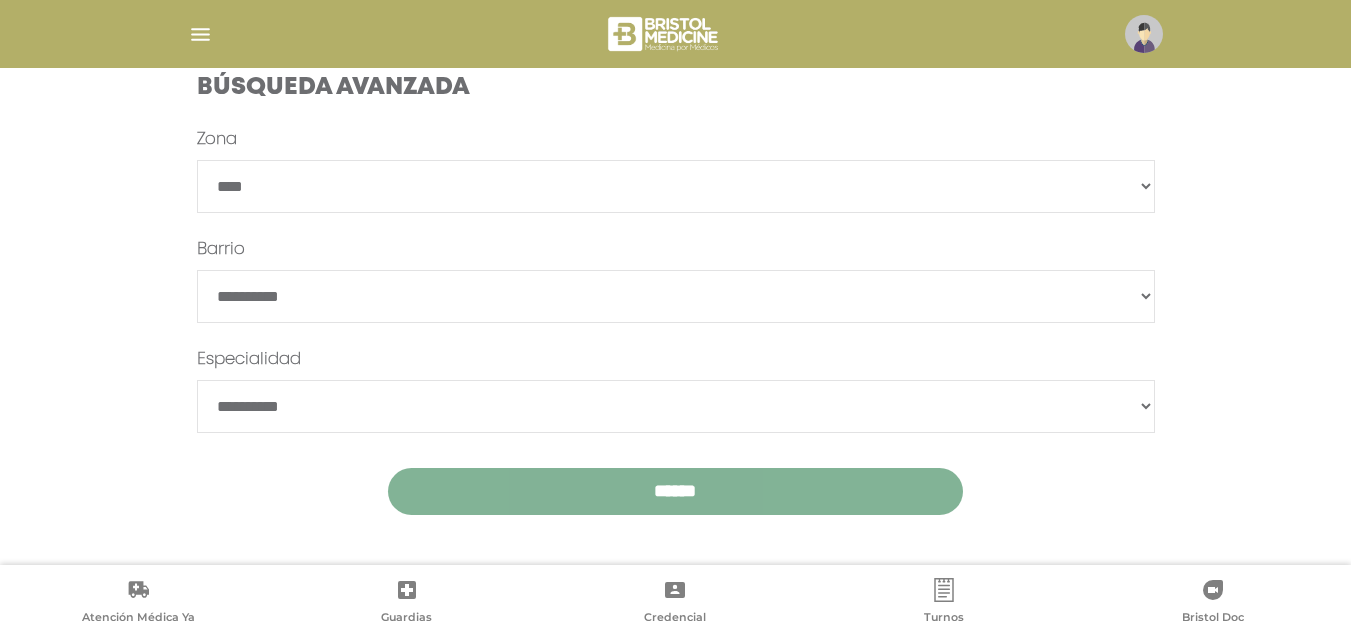 click on "******" at bounding box center (675, 491) 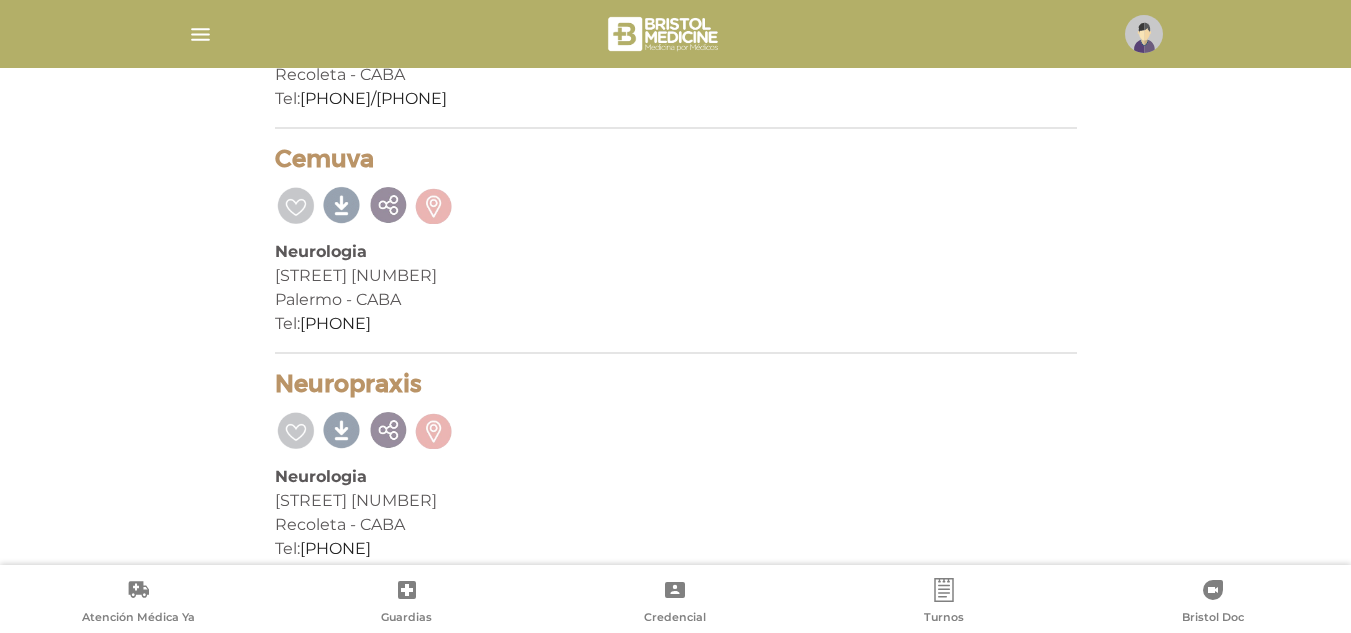 scroll, scrollTop: 2456, scrollLeft: 0, axis: vertical 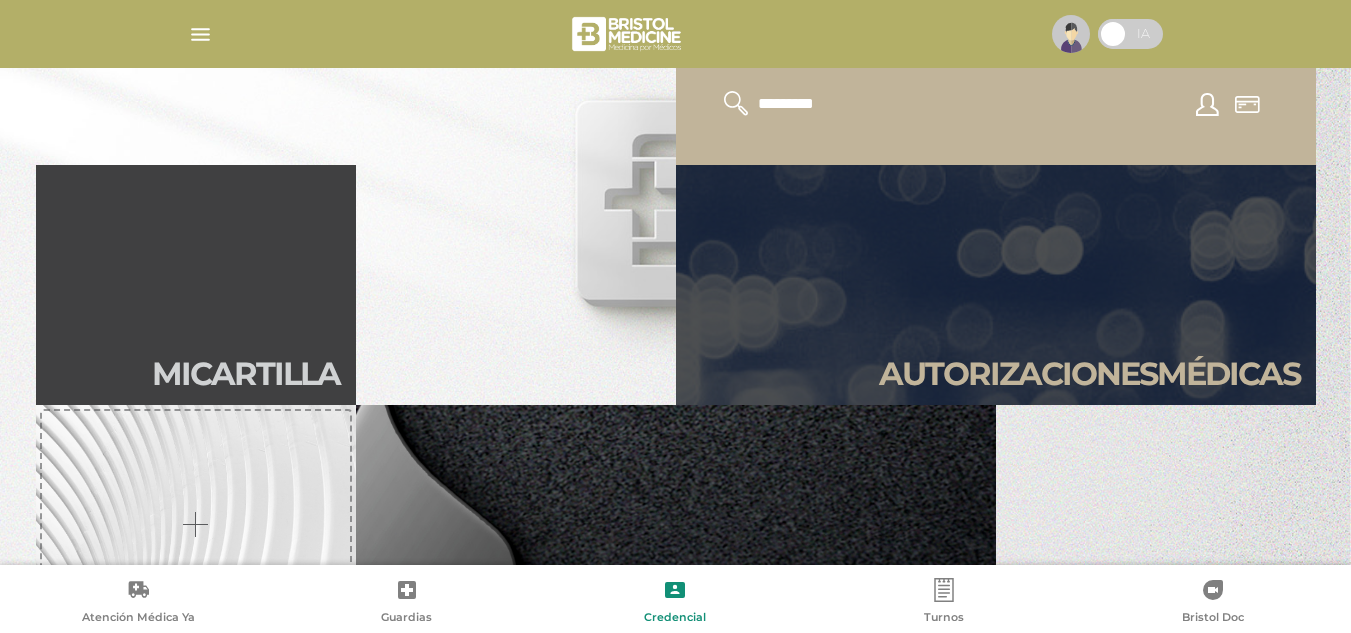 click on "Credencial" at bounding box center (675, 603) 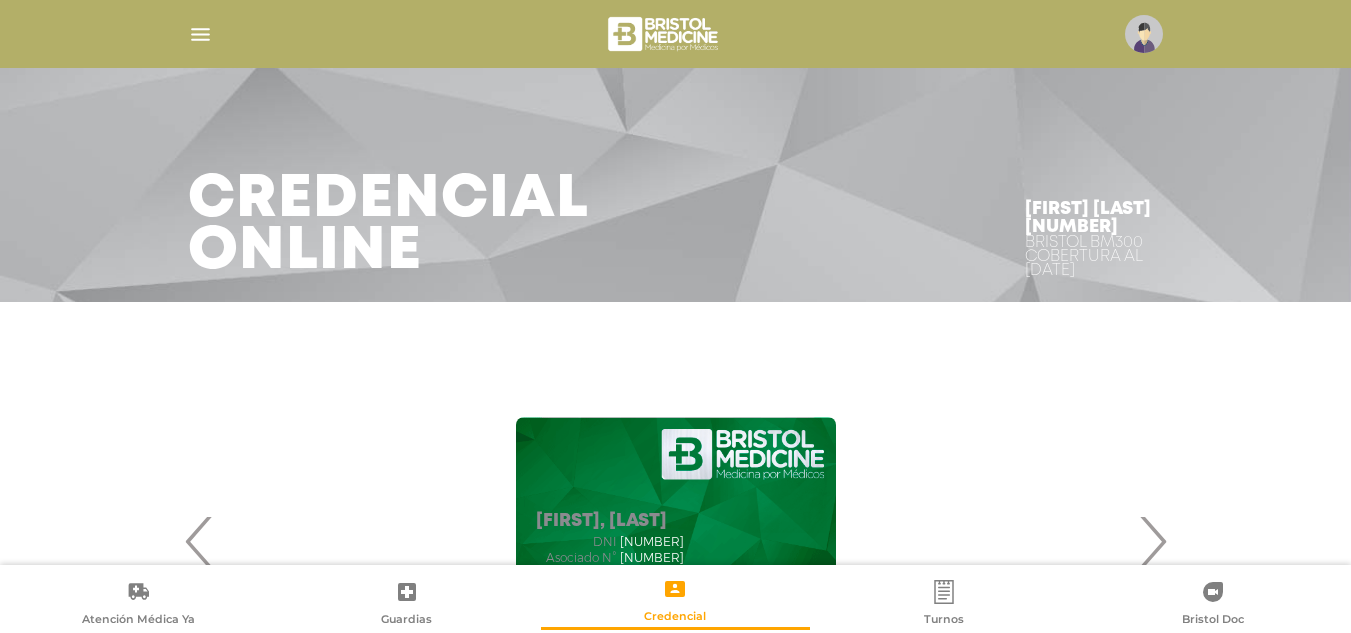 scroll, scrollTop: 100, scrollLeft: 0, axis: vertical 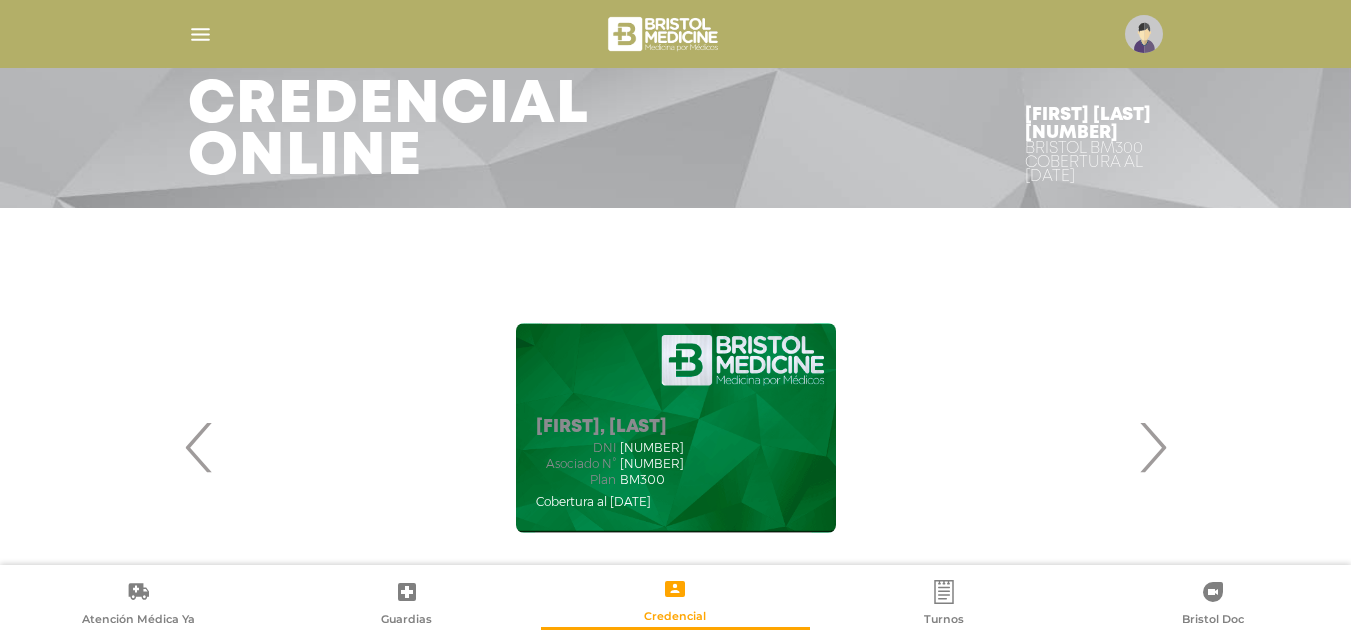click at bounding box center (200, 34) 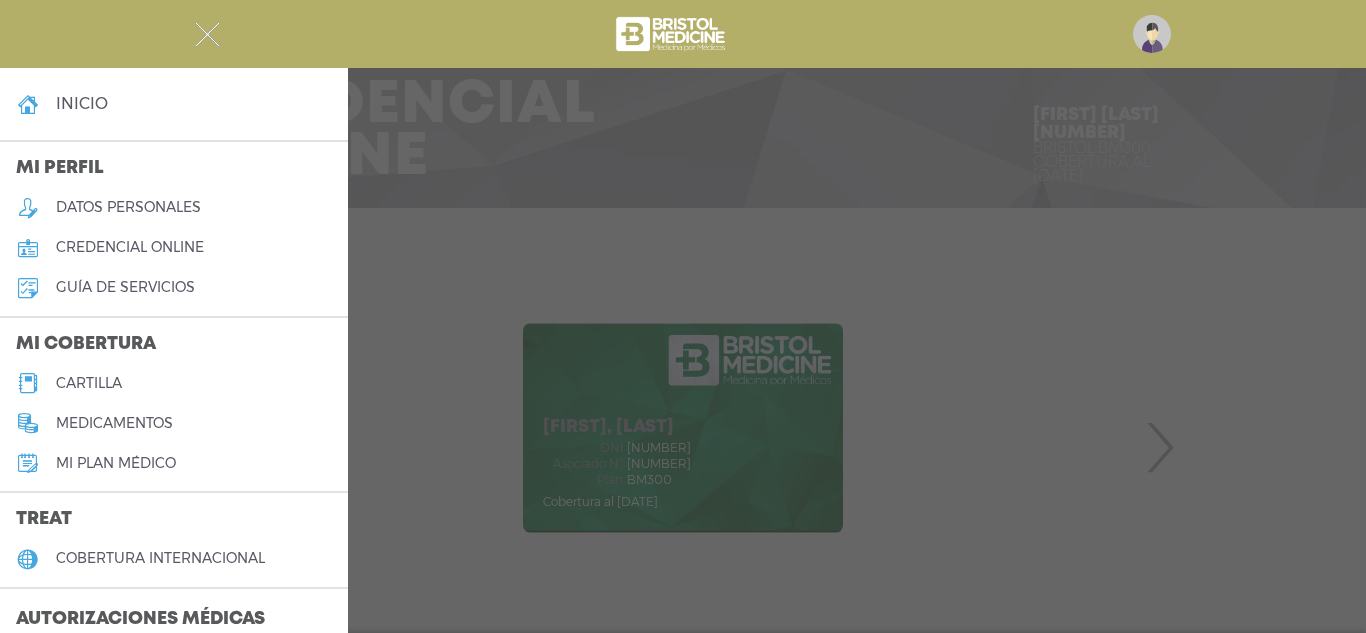 click on "cartilla" at bounding box center (174, 383) 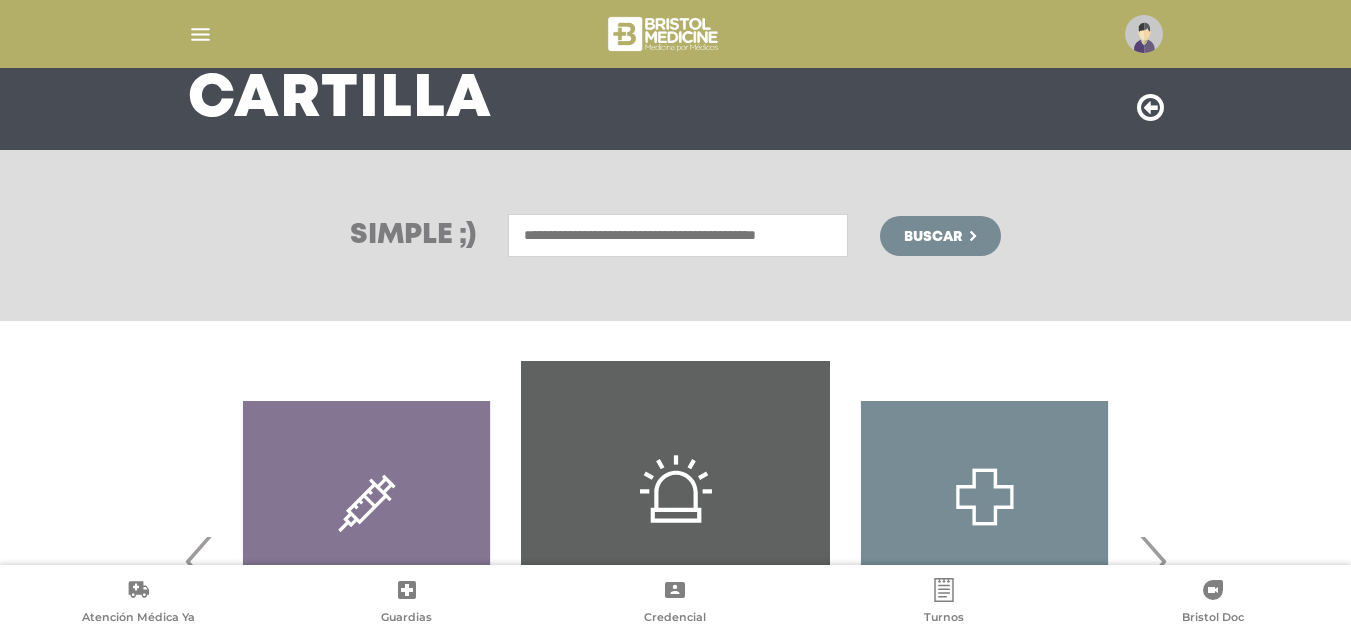 scroll, scrollTop: 394, scrollLeft: 0, axis: vertical 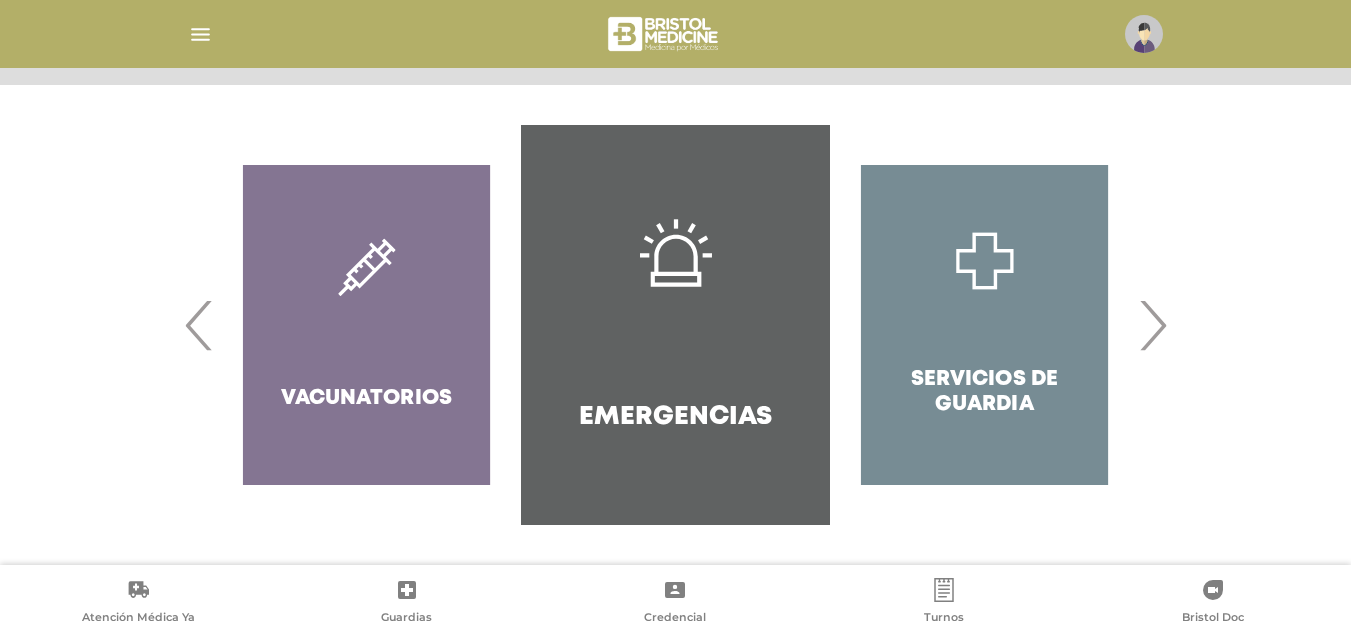 click on "Diagnóstico y Tratamiento
Odontología" at bounding box center (676, 325) 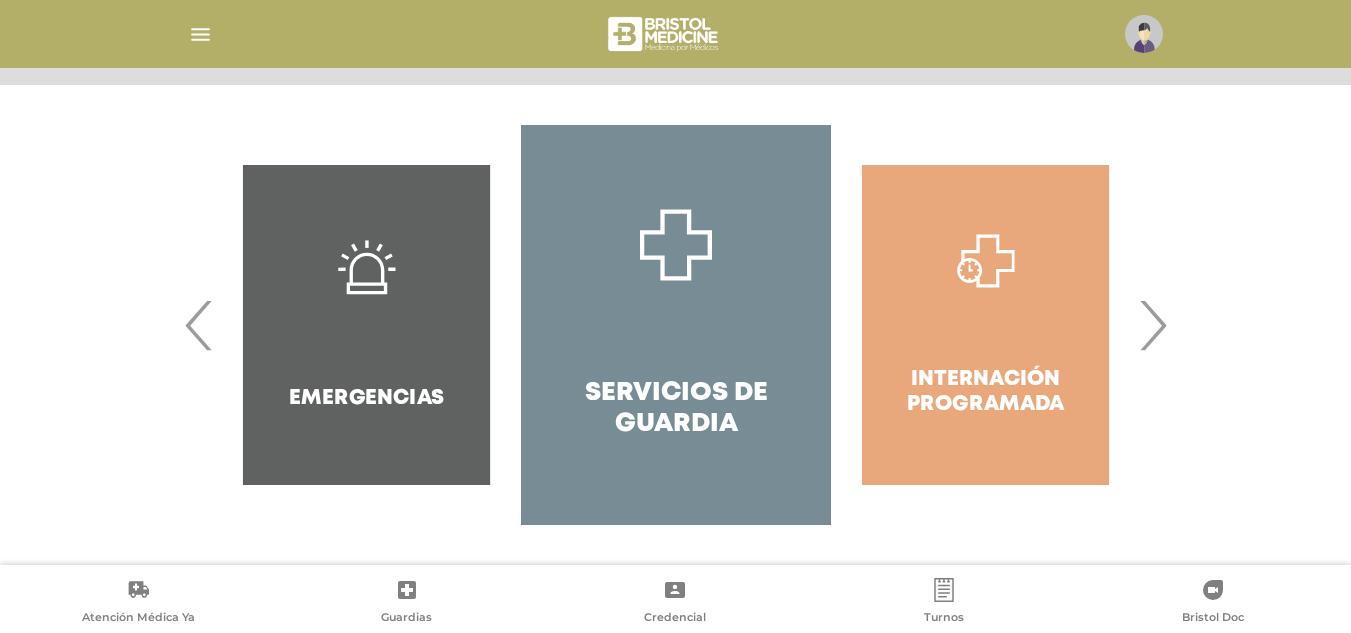 click on "›" at bounding box center (1152, 325) 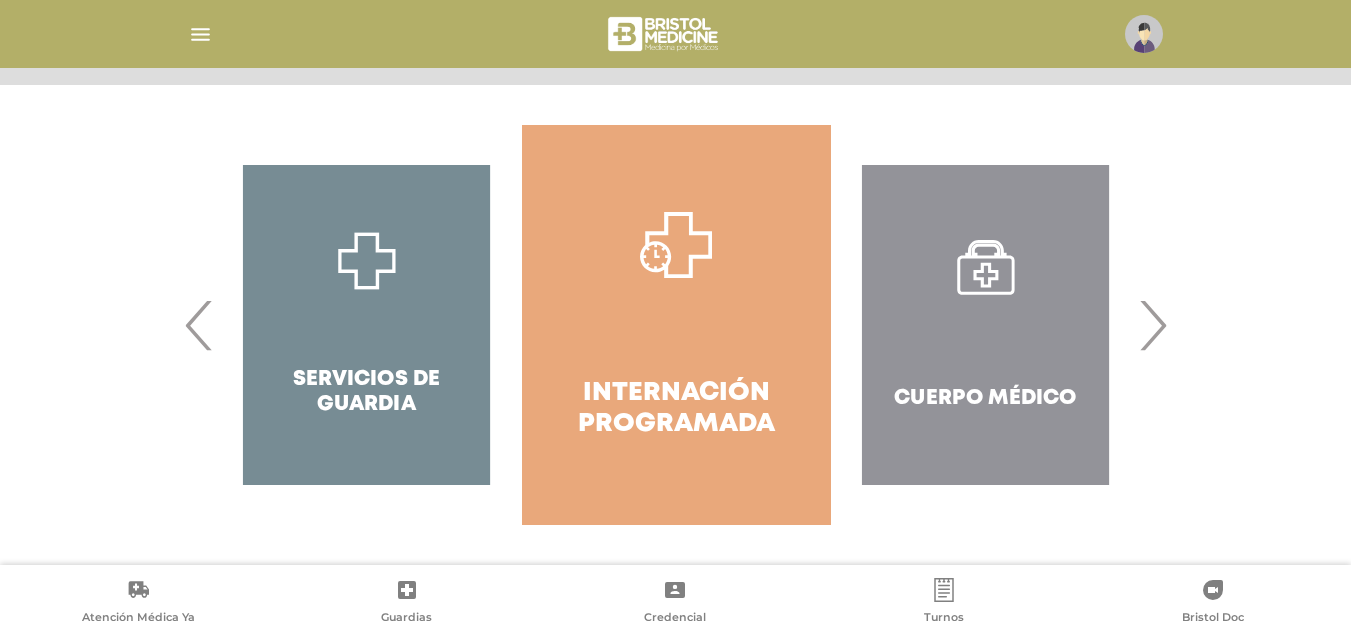 click on "›" at bounding box center [1152, 325] 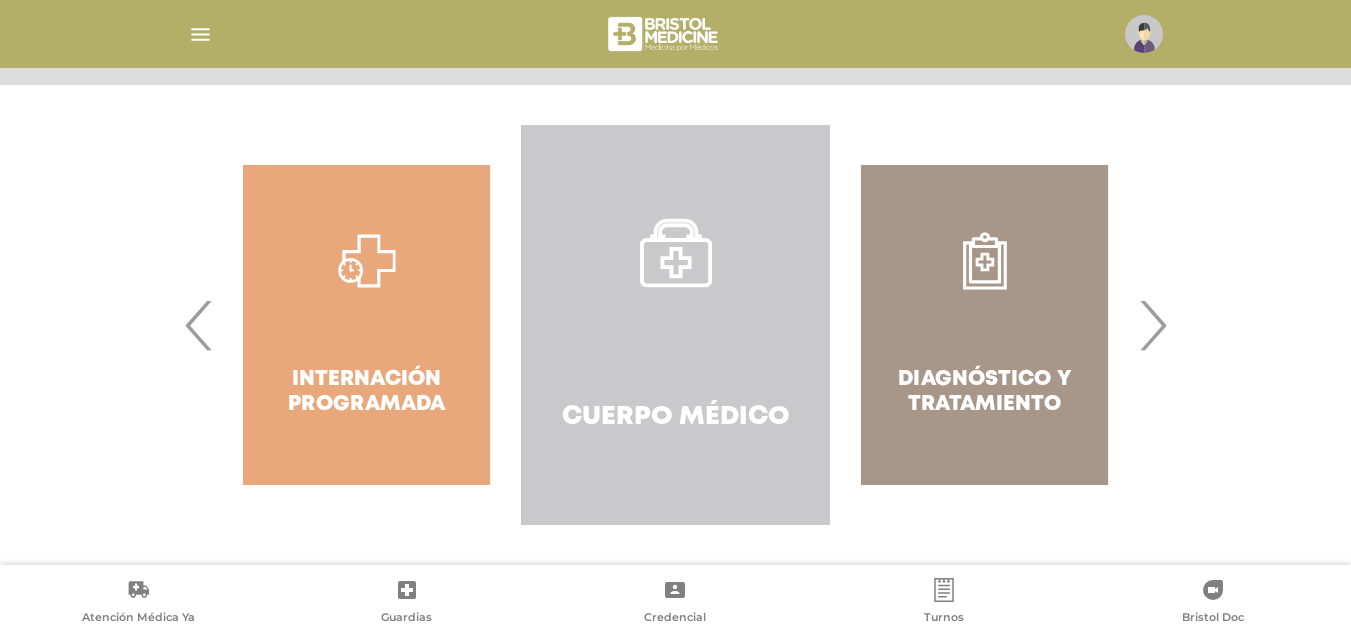 click on "Cuerpo Médico" at bounding box center (675, 325) 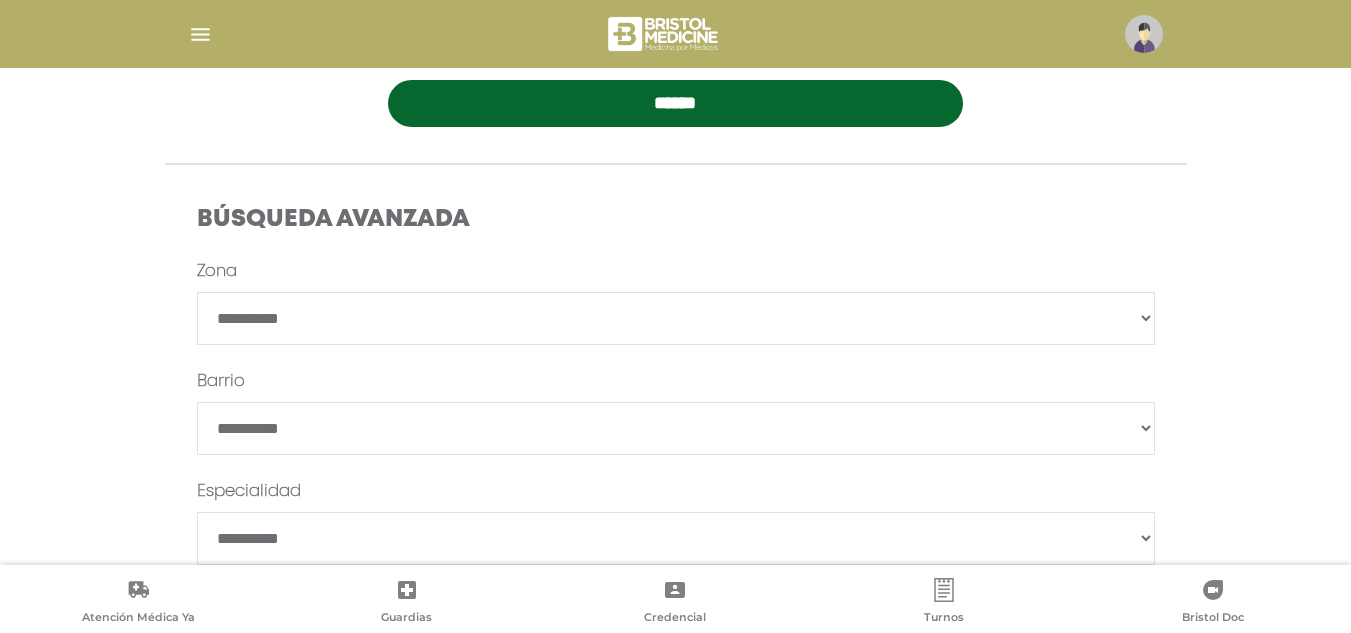 scroll, scrollTop: 500, scrollLeft: 0, axis: vertical 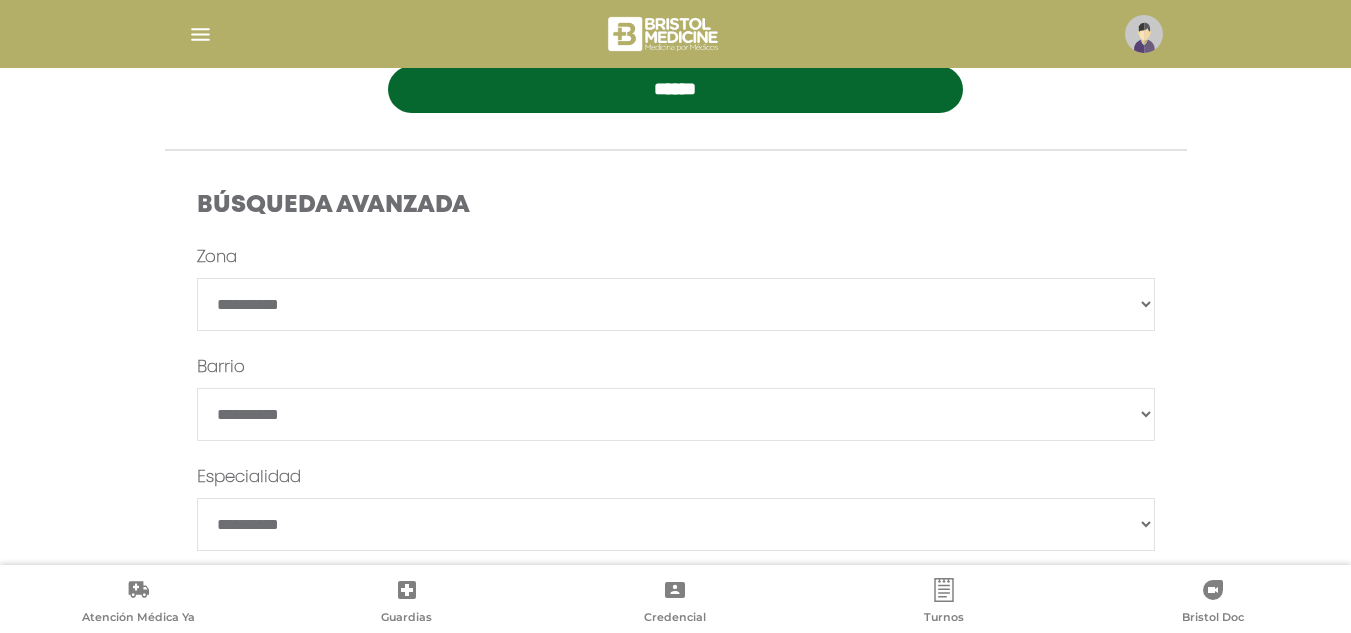 click on "**********" at bounding box center [676, 304] 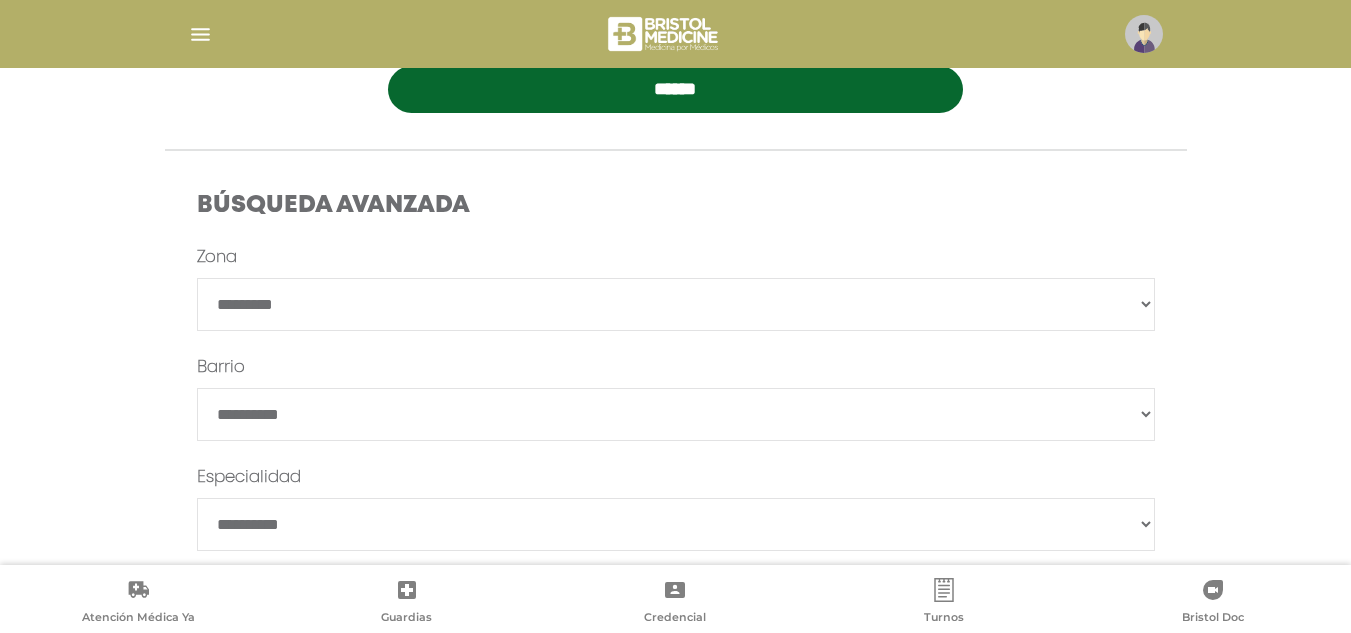 click on "**********" at bounding box center (676, 304) 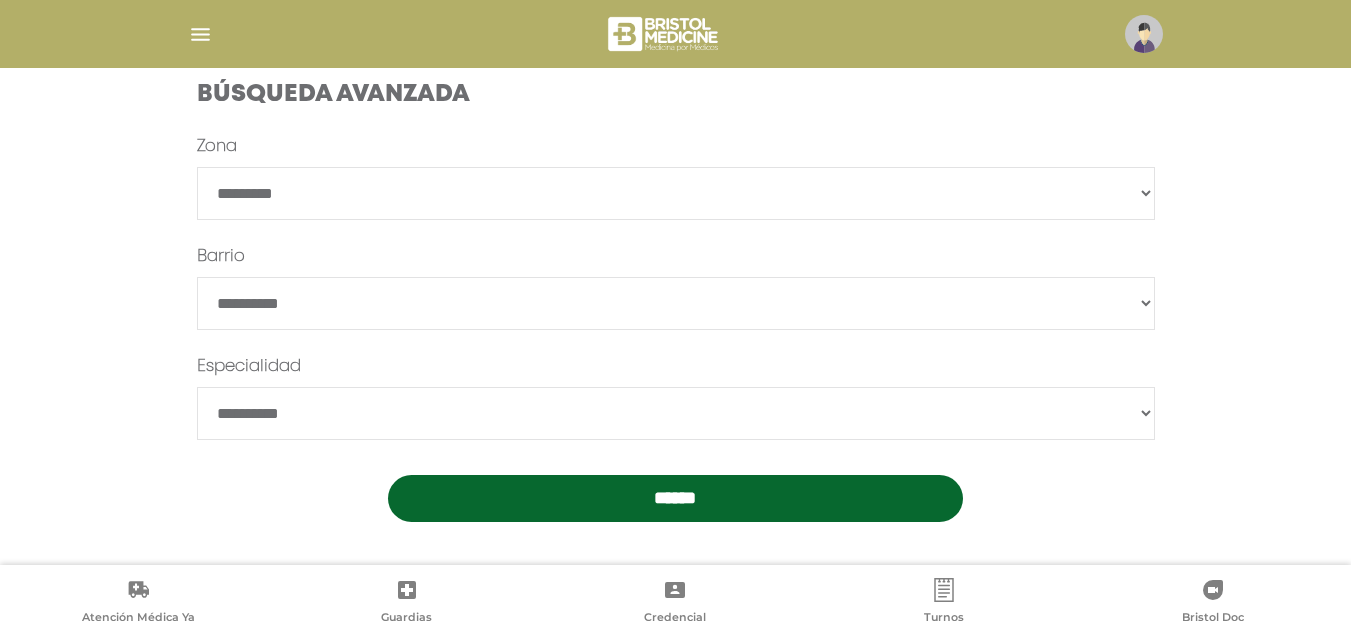 scroll, scrollTop: 618, scrollLeft: 0, axis: vertical 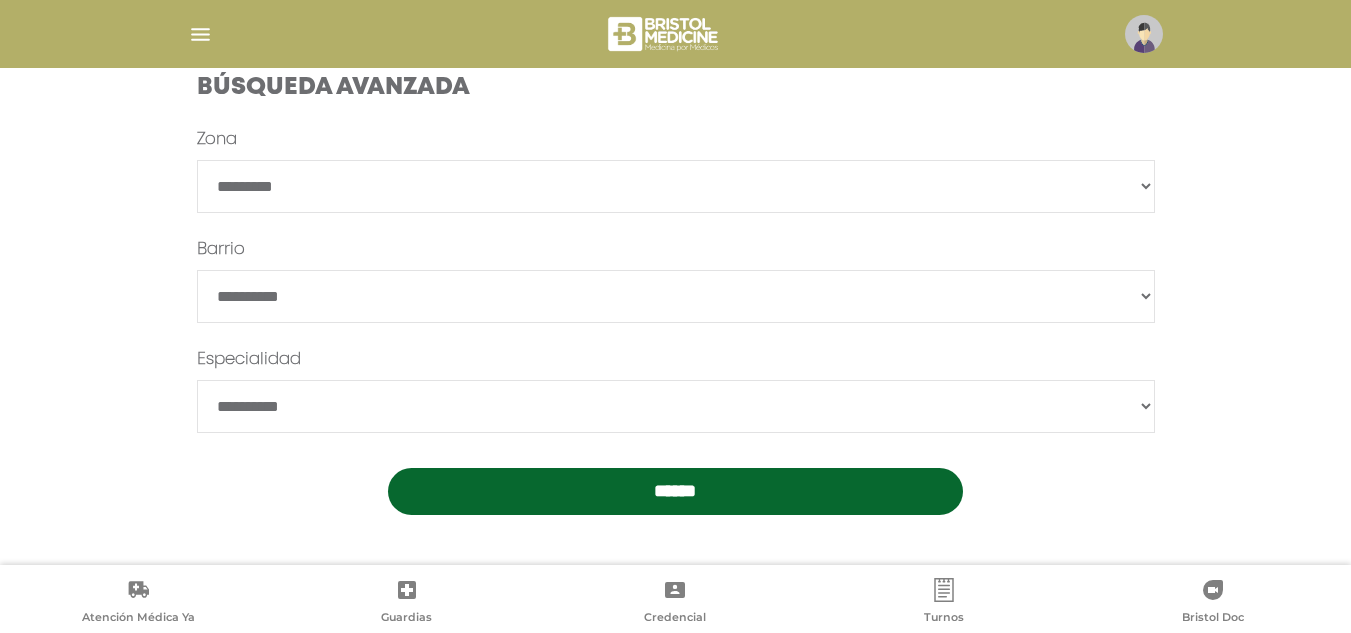 click on "**********" at bounding box center (676, 186) 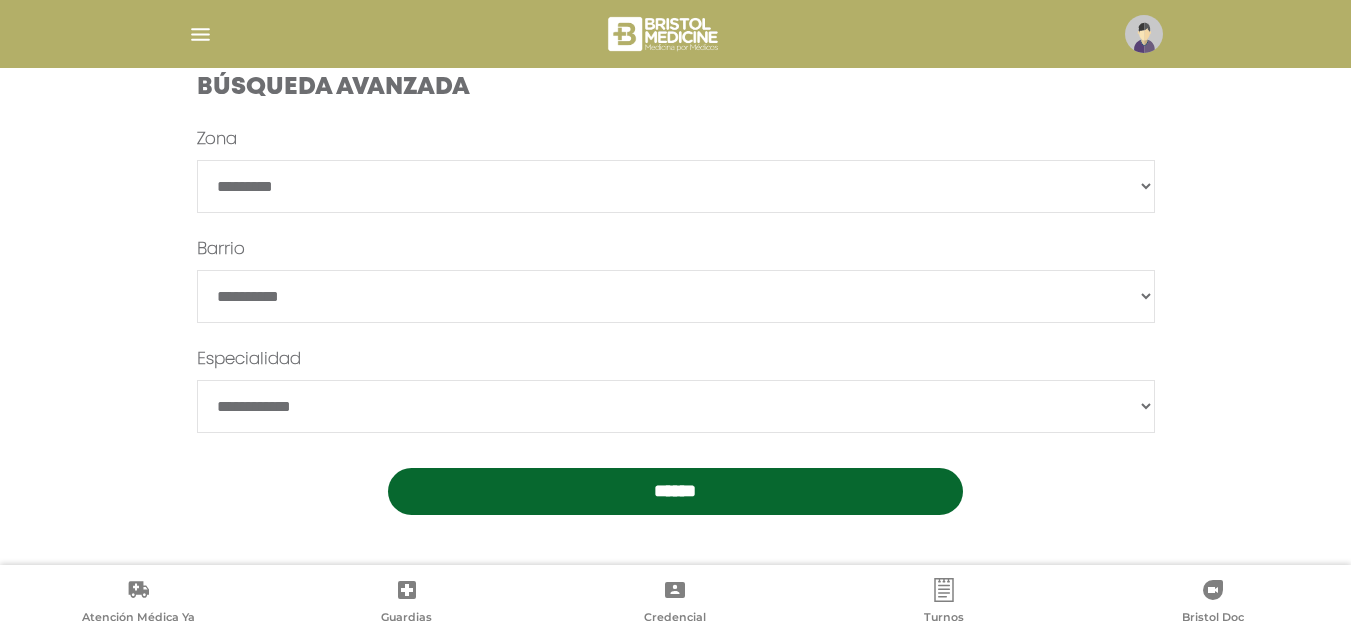 click on "**********" at bounding box center (676, 406) 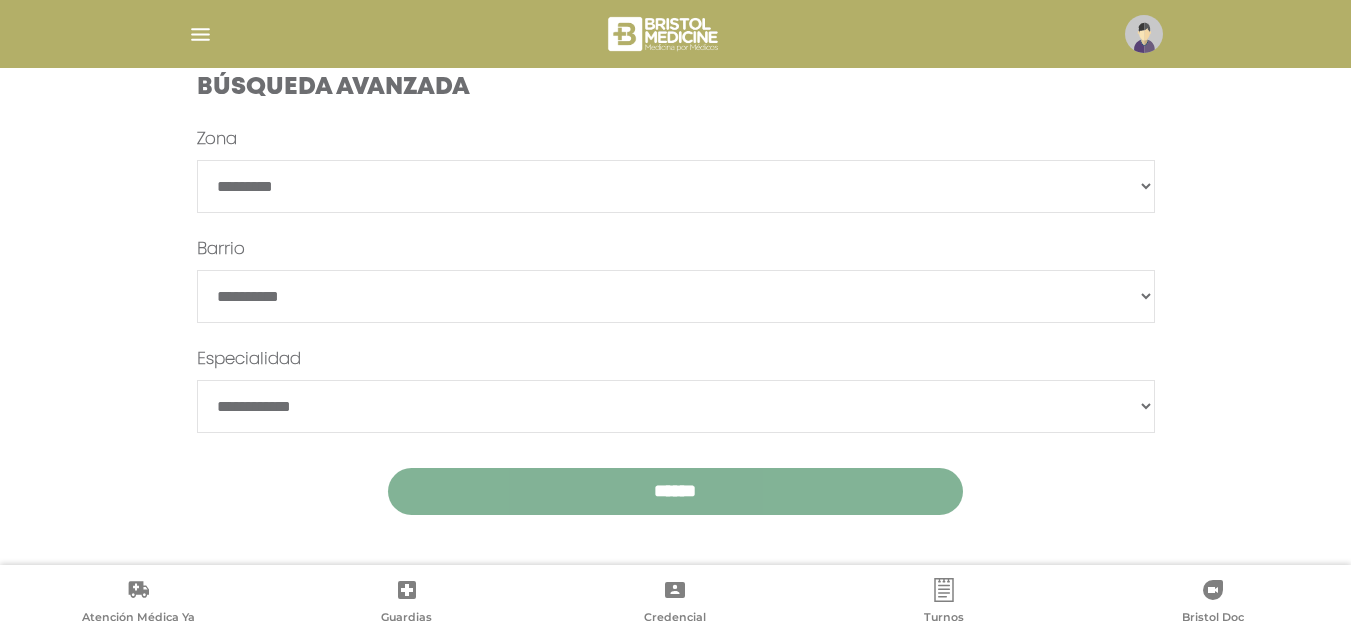 click on "******" at bounding box center [675, 491] 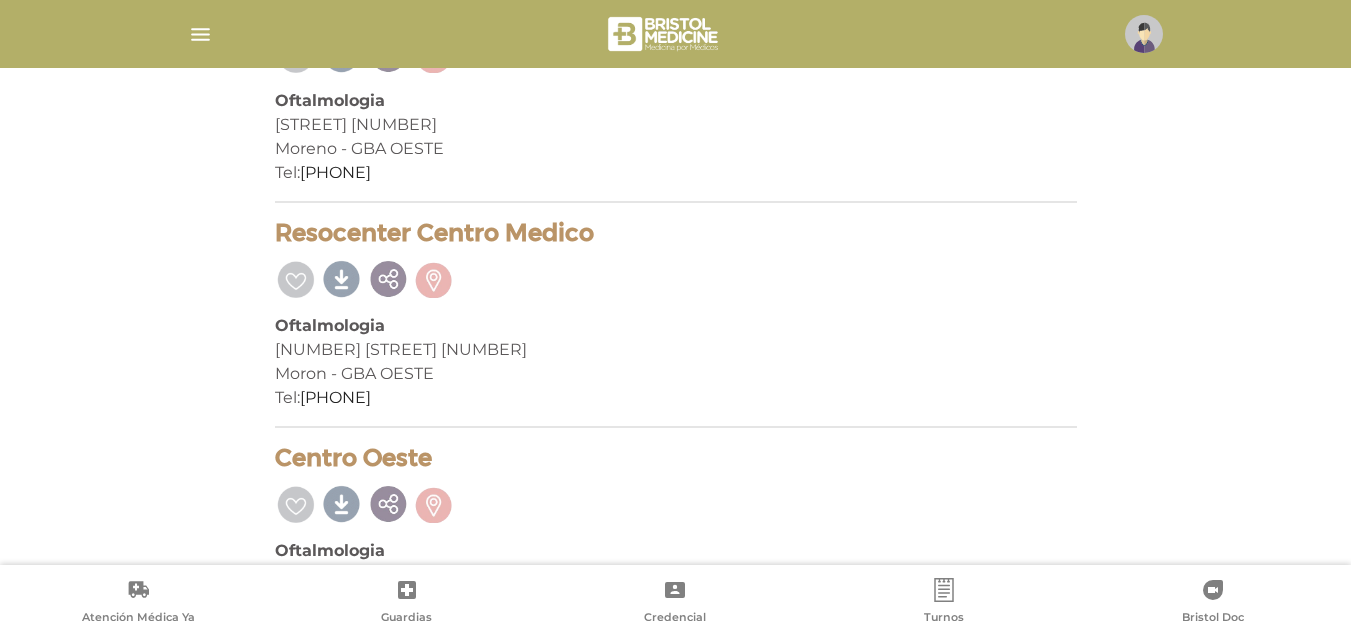 scroll, scrollTop: 1982, scrollLeft: 0, axis: vertical 